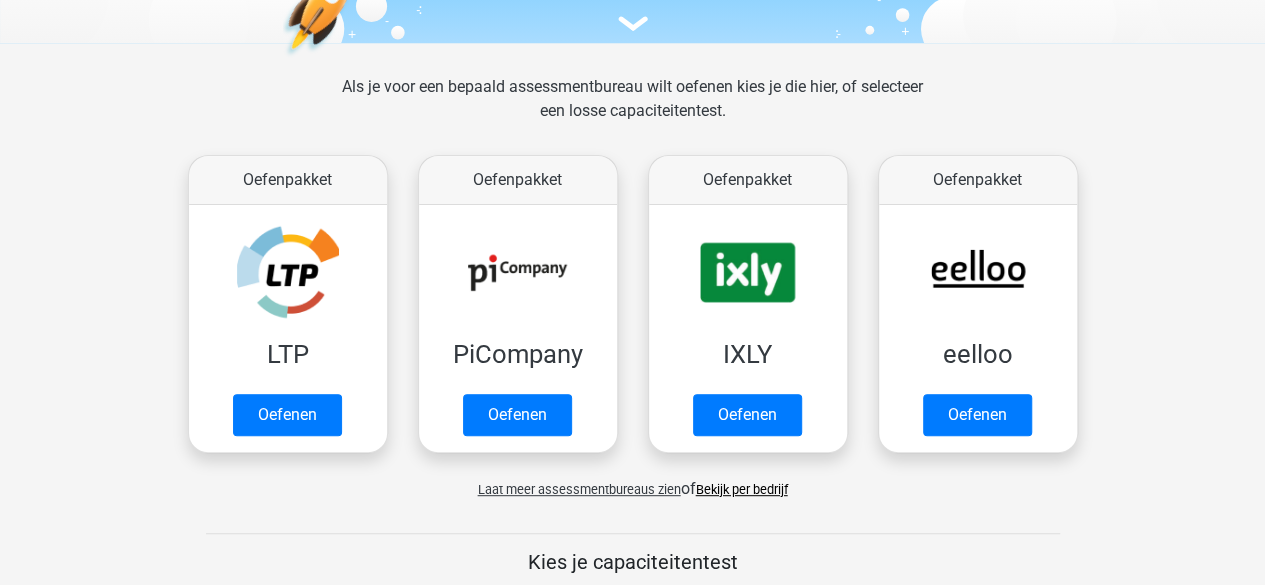 scroll, scrollTop: 276, scrollLeft: 0, axis: vertical 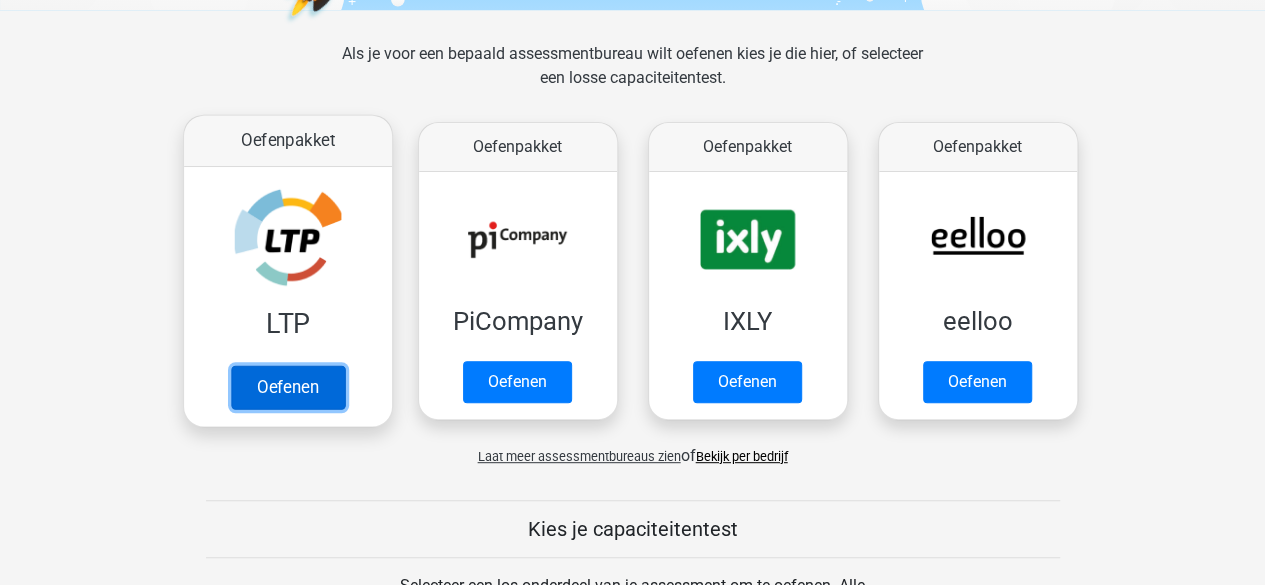 click on "Oefenen" at bounding box center [287, 387] 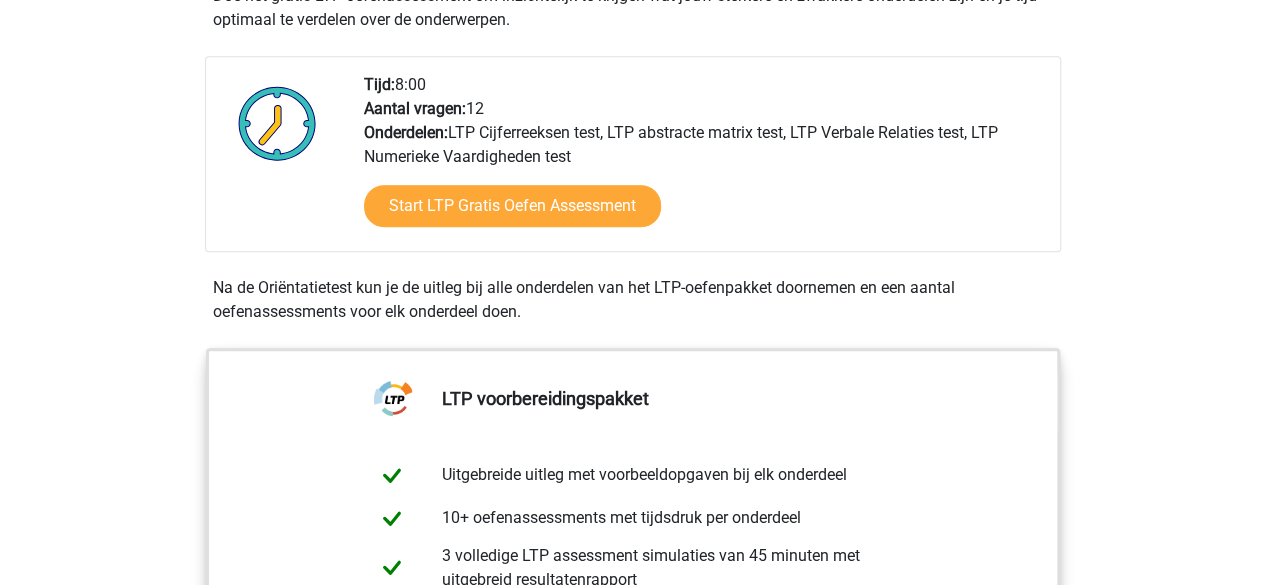 scroll, scrollTop: 465, scrollLeft: 0, axis: vertical 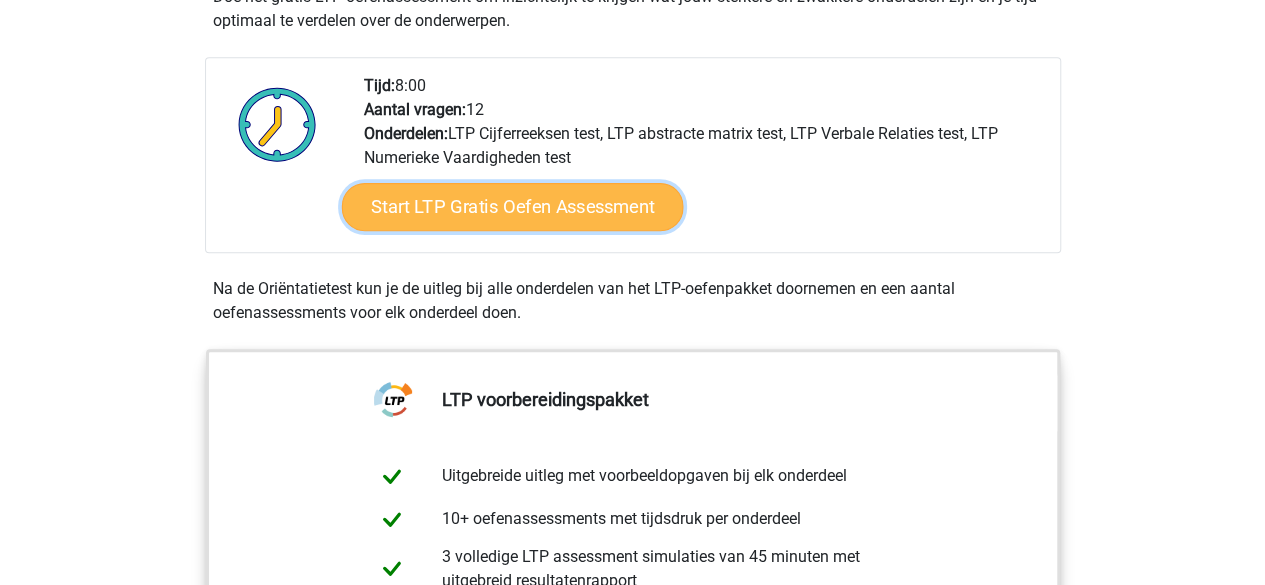 click on "Start LTP Gratis Oefen Assessment" at bounding box center (512, 207) 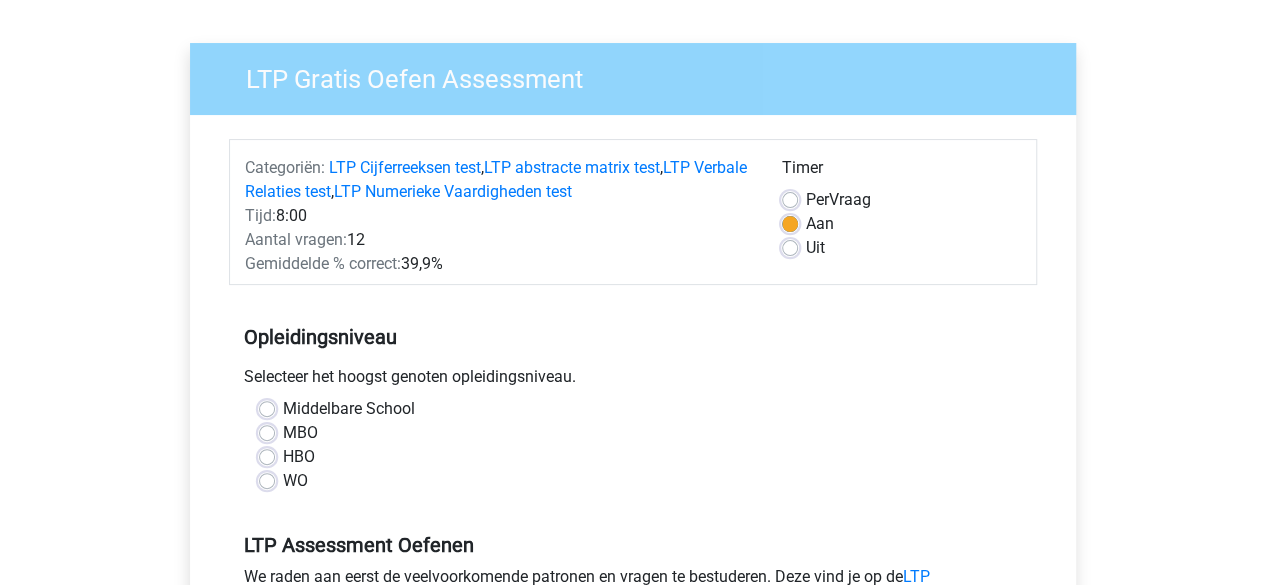 scroll, scrollTop: 119, scrollLeft: 0, axis: vertical 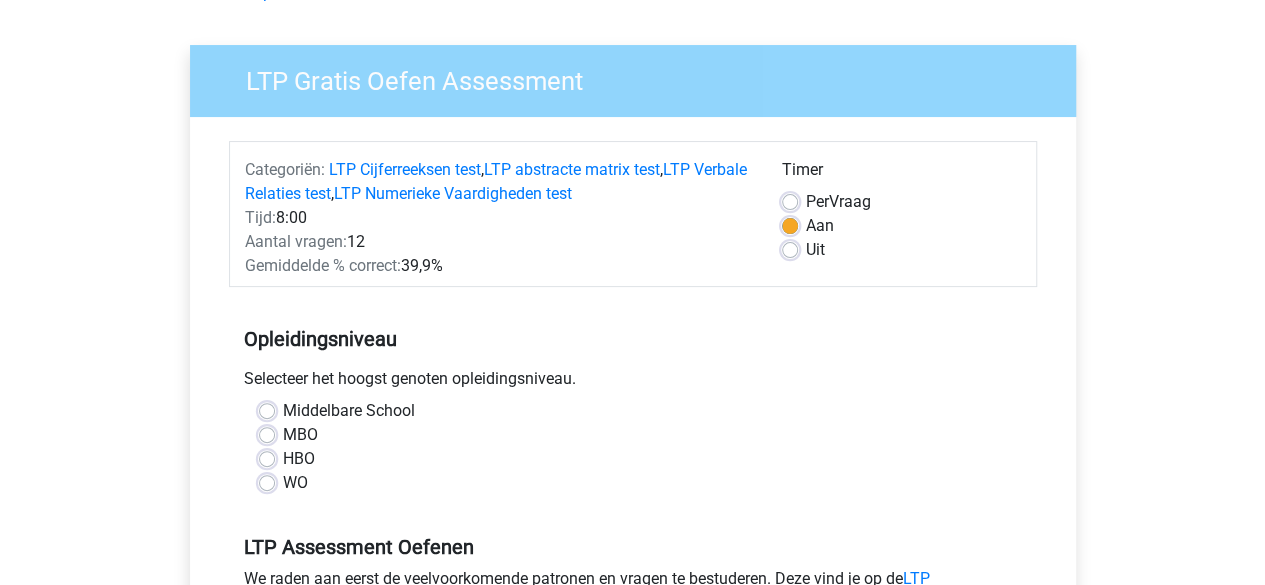 click on "WO" at bounding box center [295, 483] 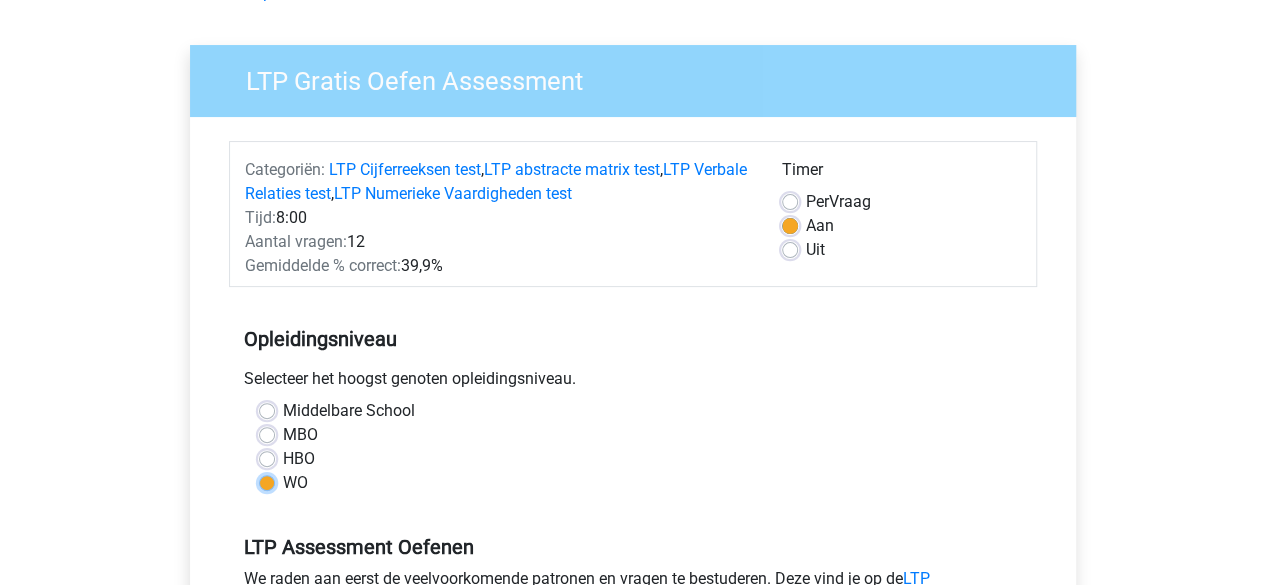 click on "WO" at bounding box center [267, 481] 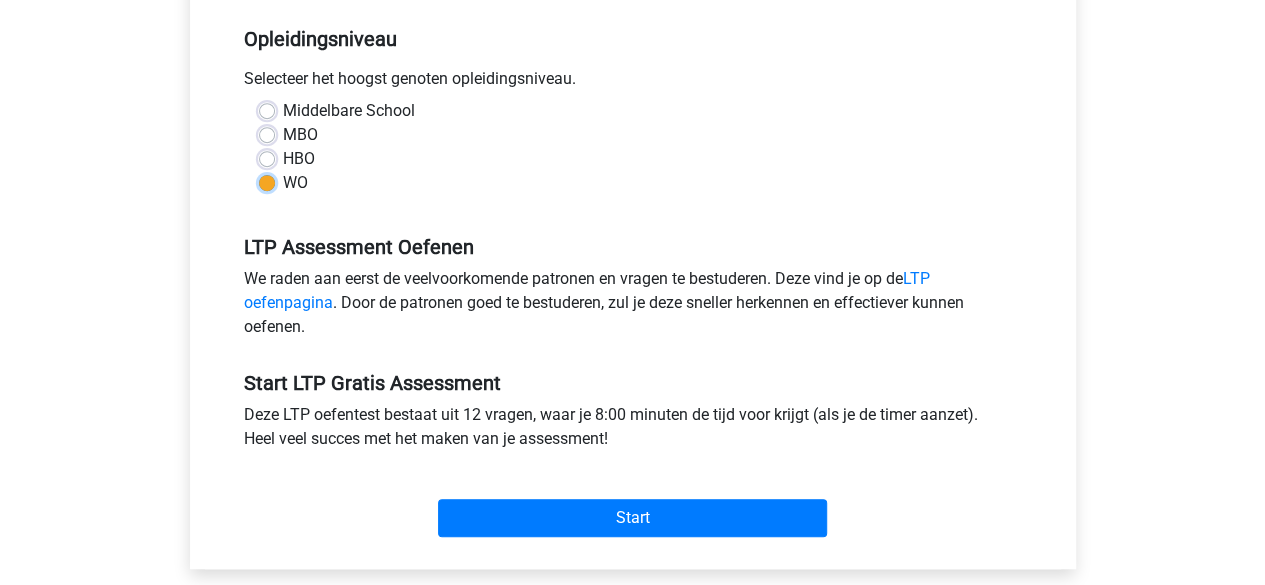 scroll, scrollTop: 420, scrollLeft: 0, axis: vertical 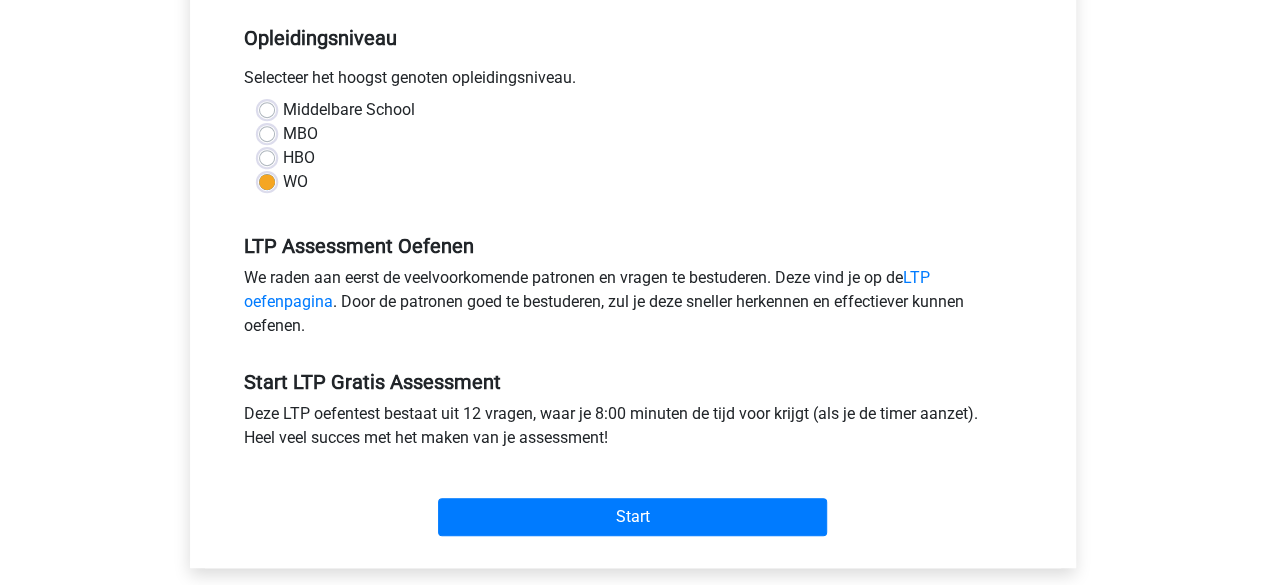 drag, startPoint x: 754, startPoint y: 185, endPoint x: 754, endPoint y: 231, distance: 46 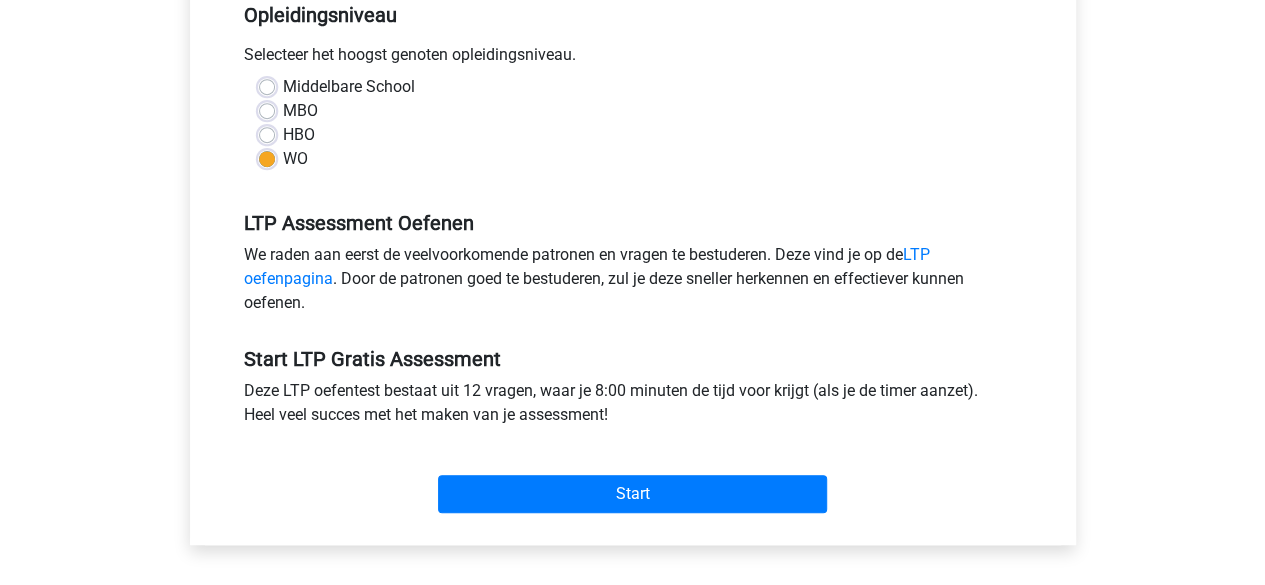 click on "LTP
Assessment Oefenen" at bounding box center [633, 223] 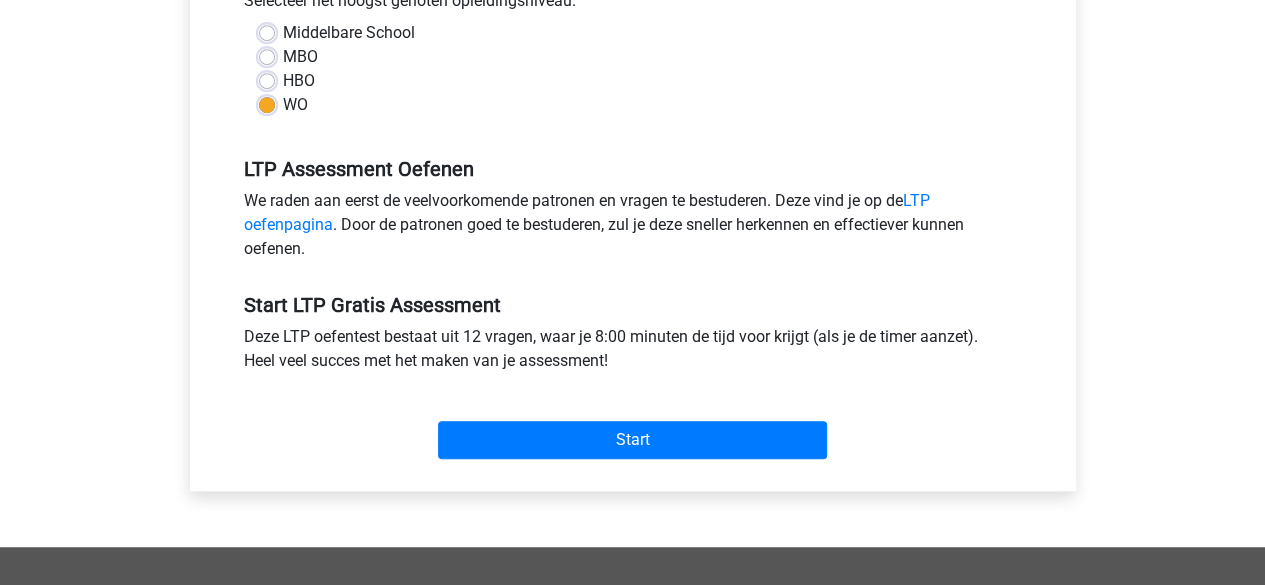 scroll, scrollTop: 500, scrollLeft: 0, axis: vertical 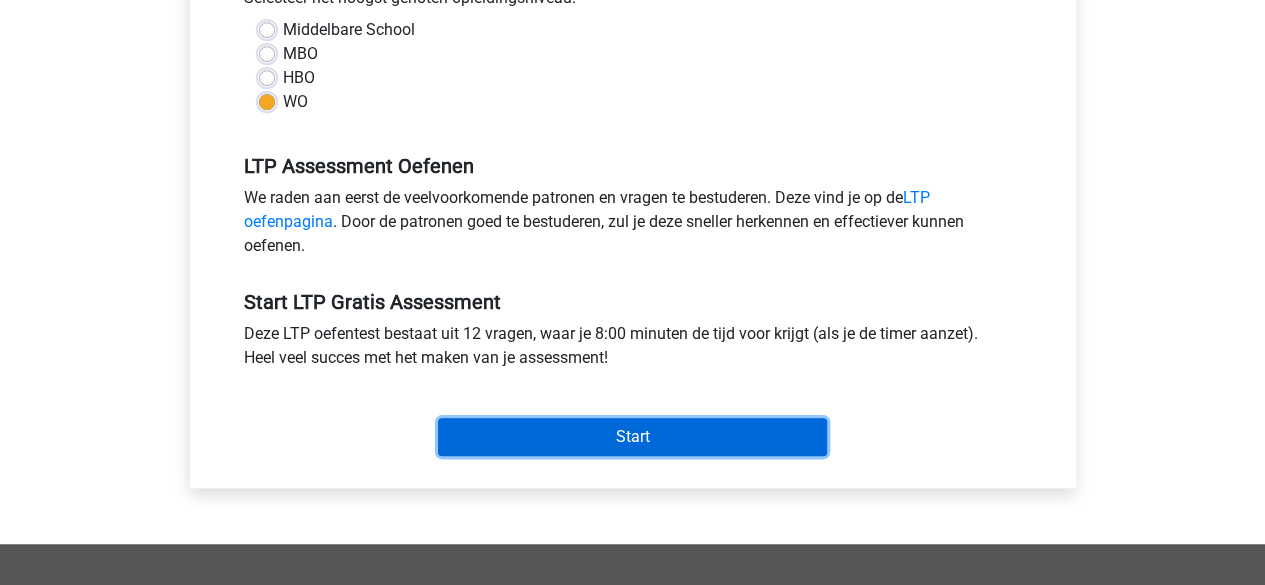 click on "Start" at bounding box center [632, 437] 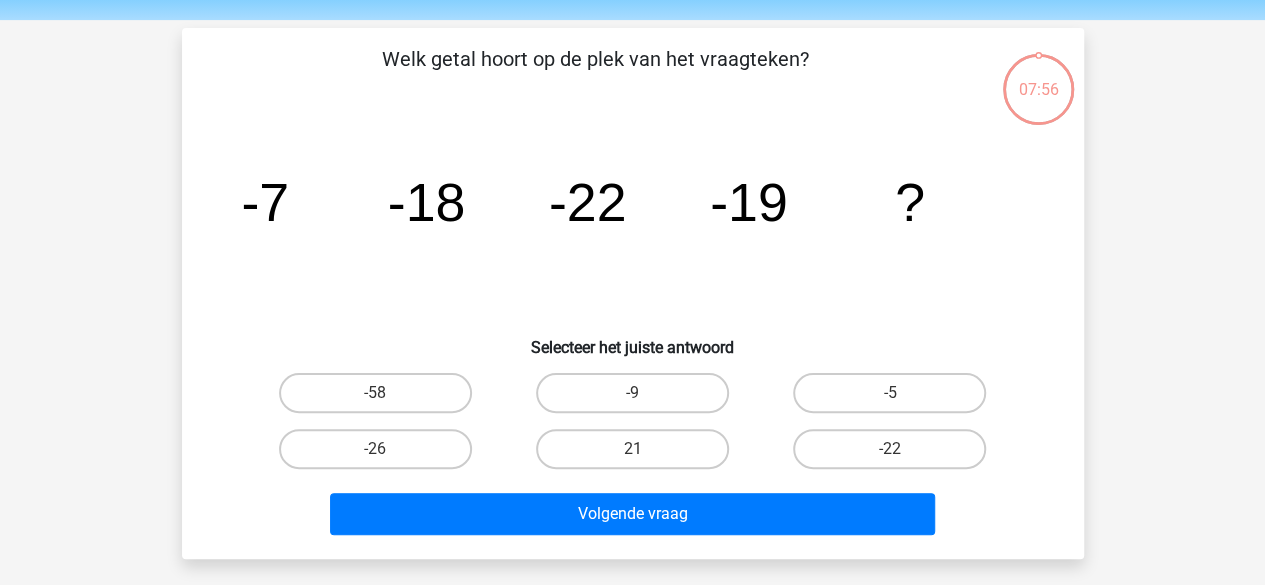 scroll, scrollTop: 62, scrollLeft: 0, axis: vertical 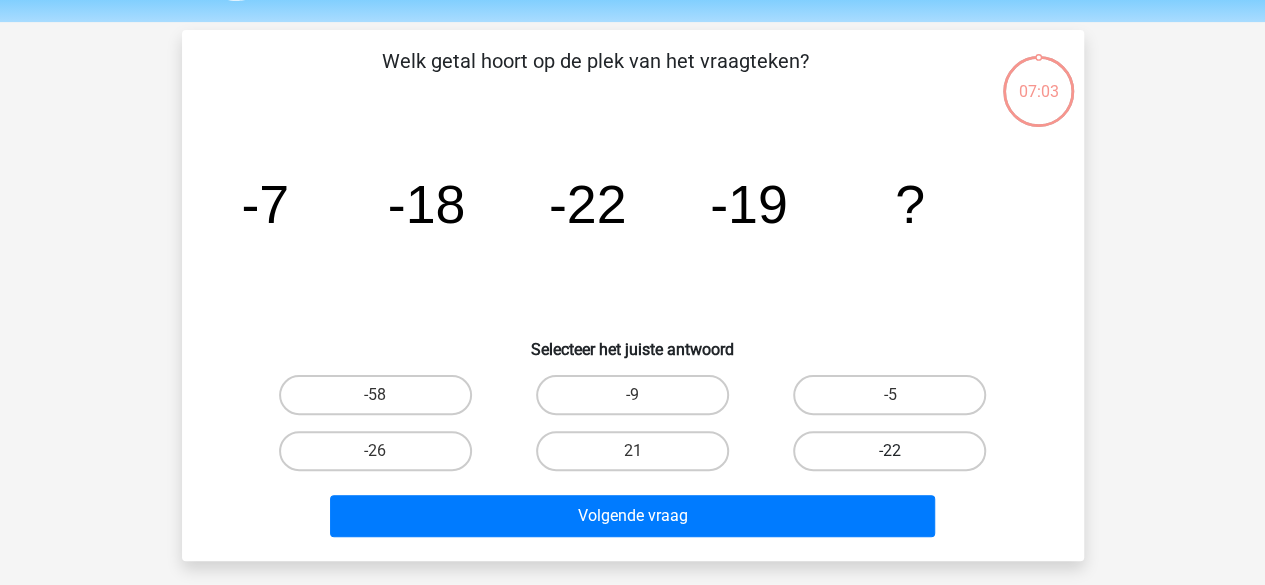 click on "-22" at bounding box center [889, 451] 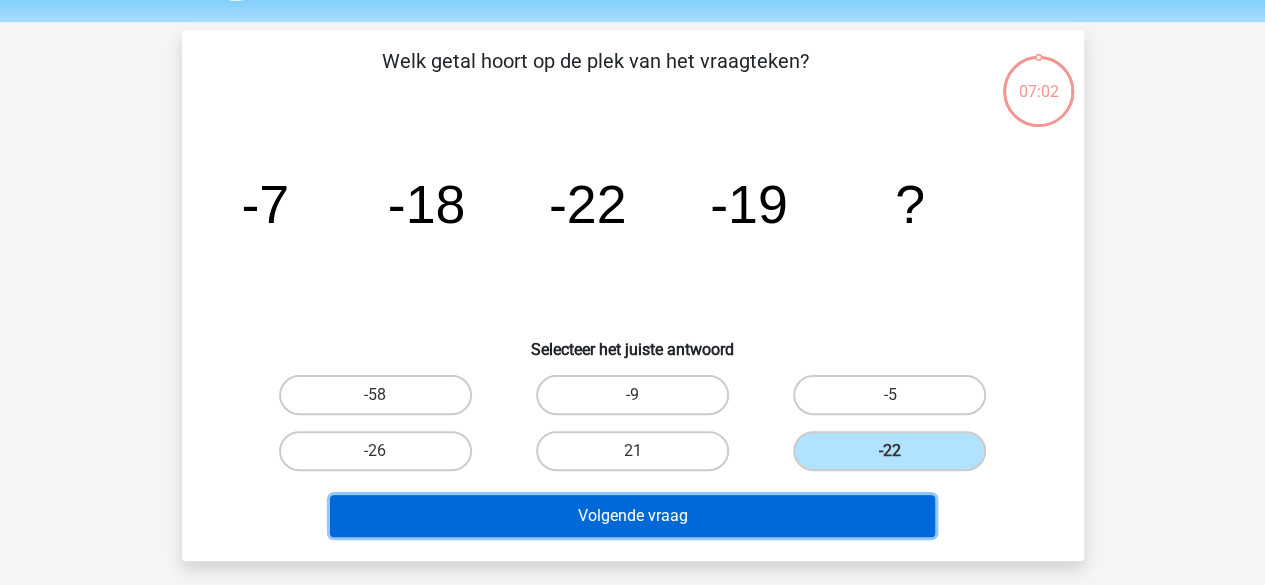 click on "Volgende vraag" at bounding box center (632, 516) 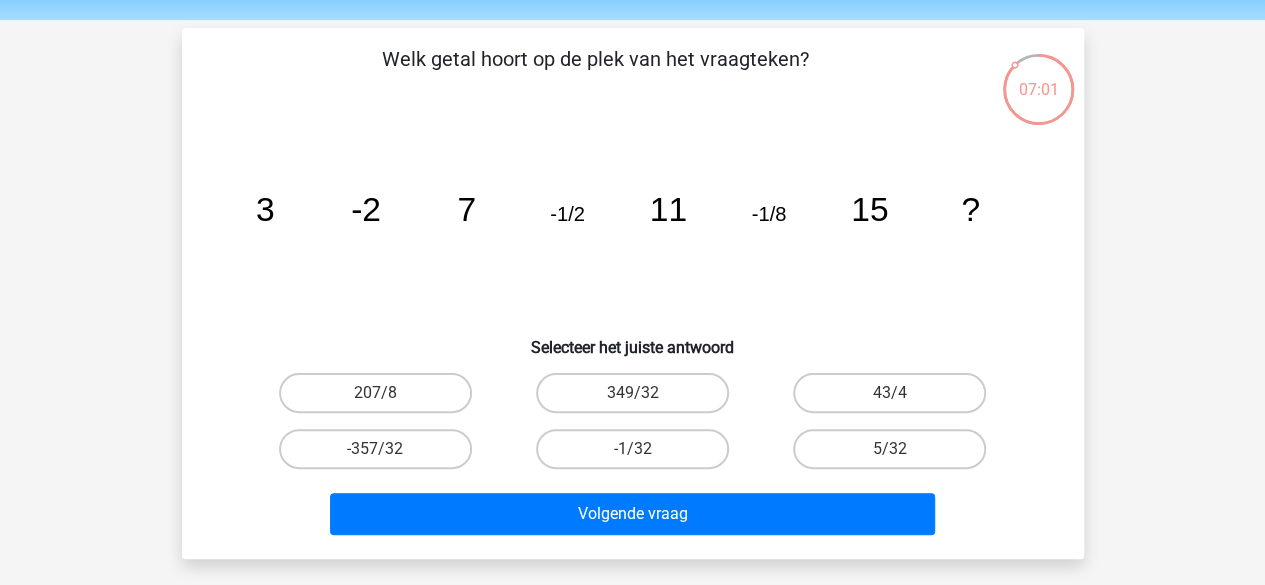 scroll, scrollTop: 60, scrollLeft: 0, axis: vertical 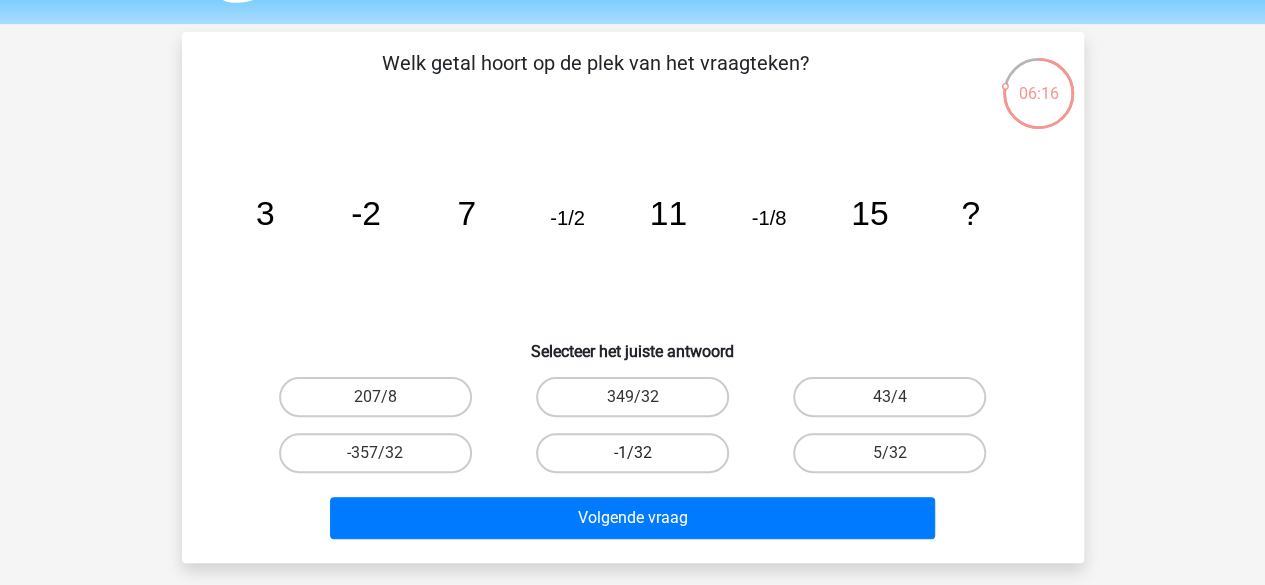 click on "-1/32" at bounding box center (632, 453) 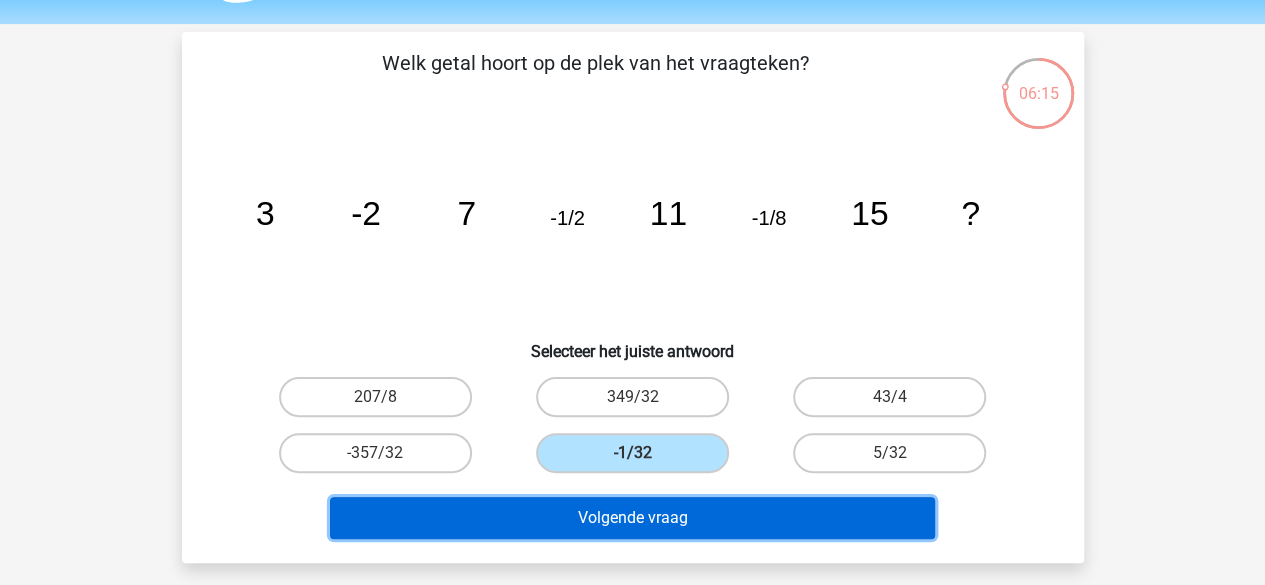 click on "Volgende vraag" at bounding box center (632, 518) 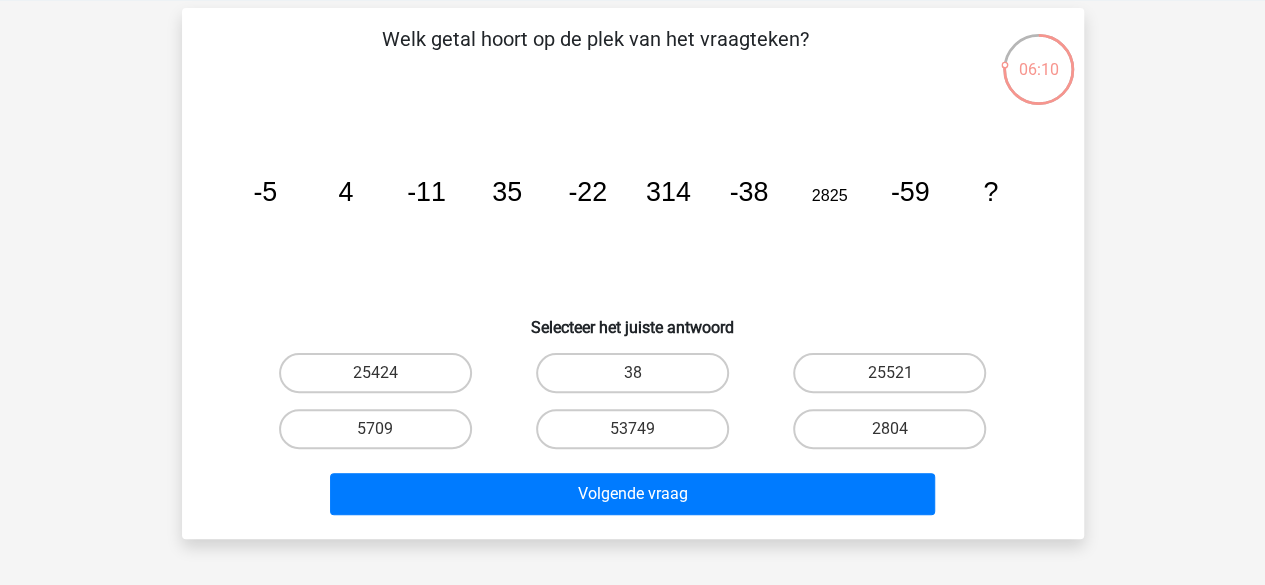 scroll, scrollTop: 81, scrollLeft: 0, axis: vertical 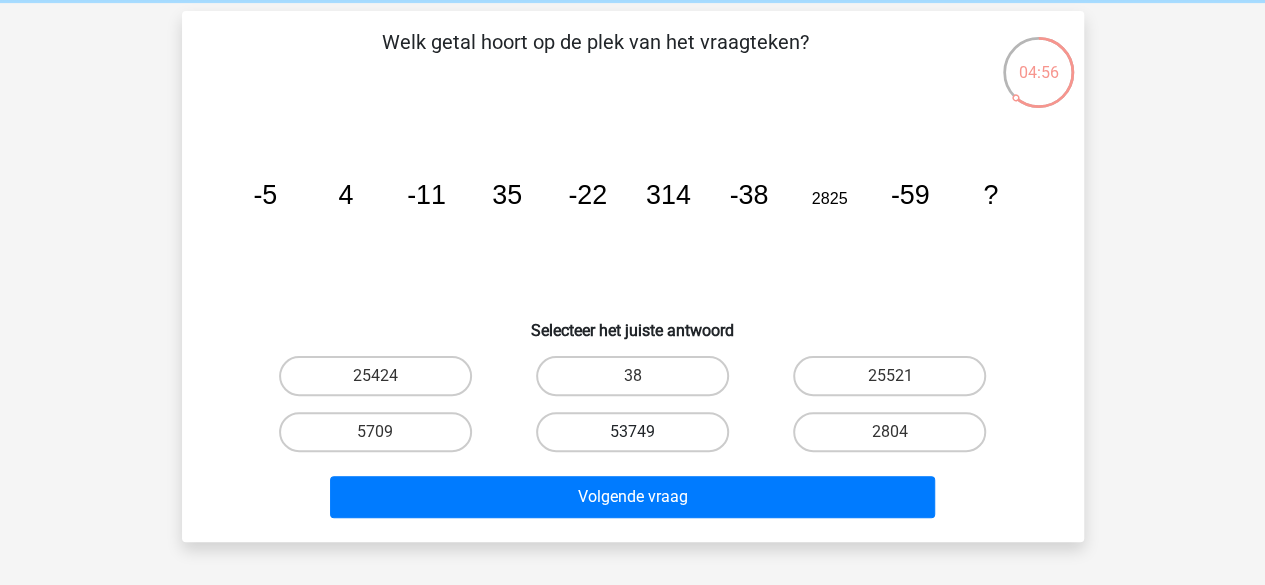 click on "53749" at bounding box center [632, 432] 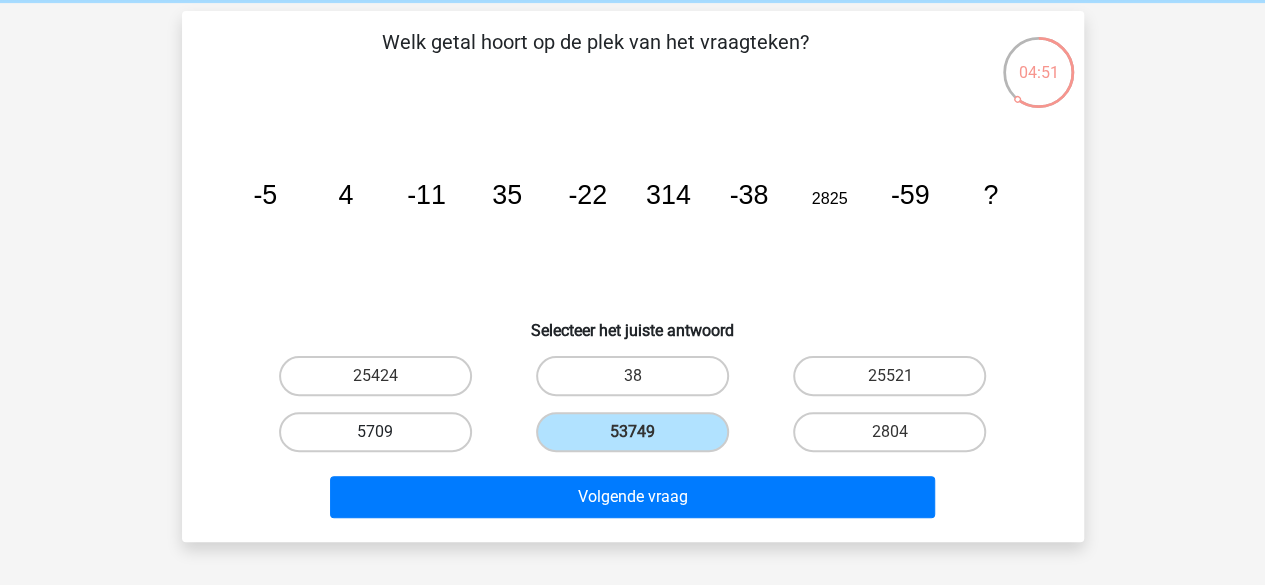 click on "5709" at bounding box center [375, 432] 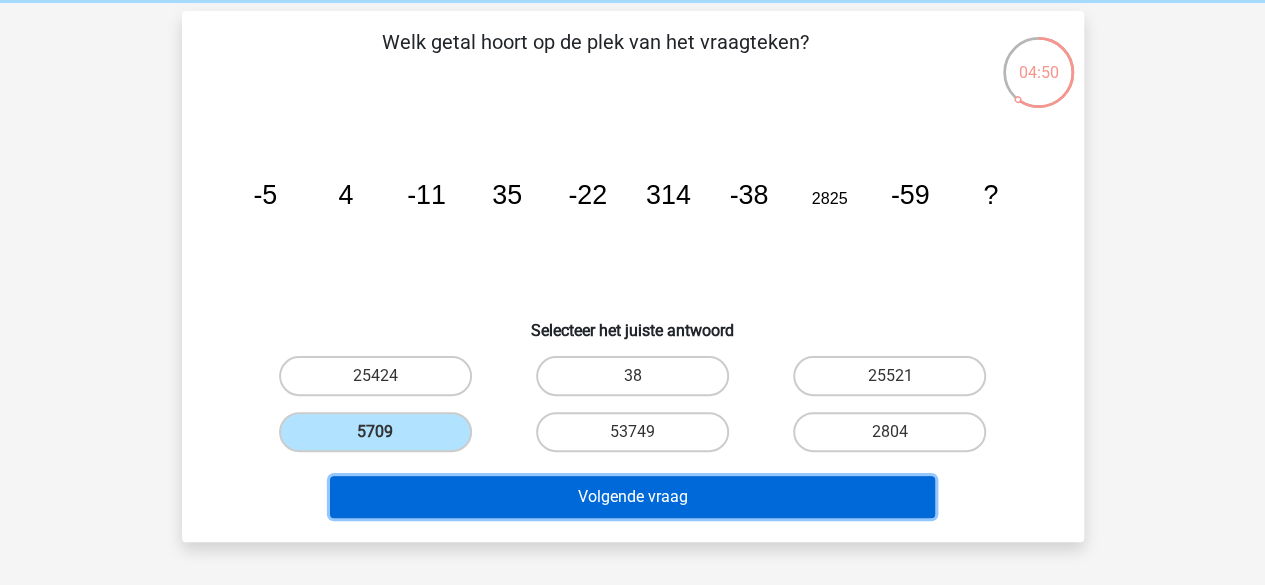 click on "Volgende vraag" at bounding box center [632, 497] 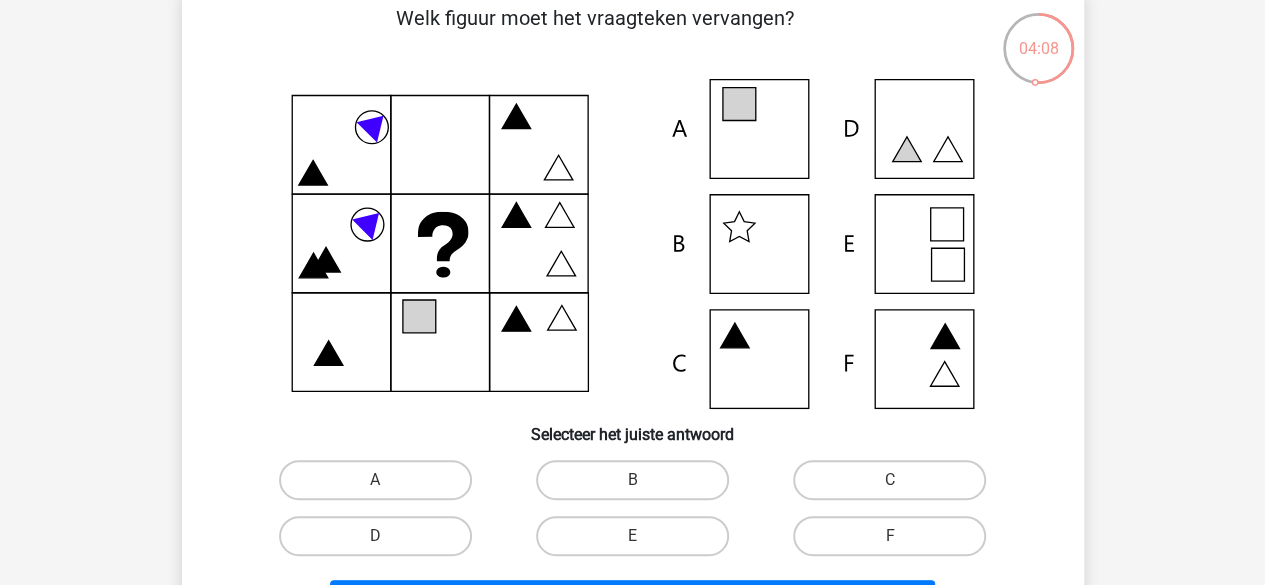 scroll, scrollTop: 84, scrollLeft: 0, axis: vertical 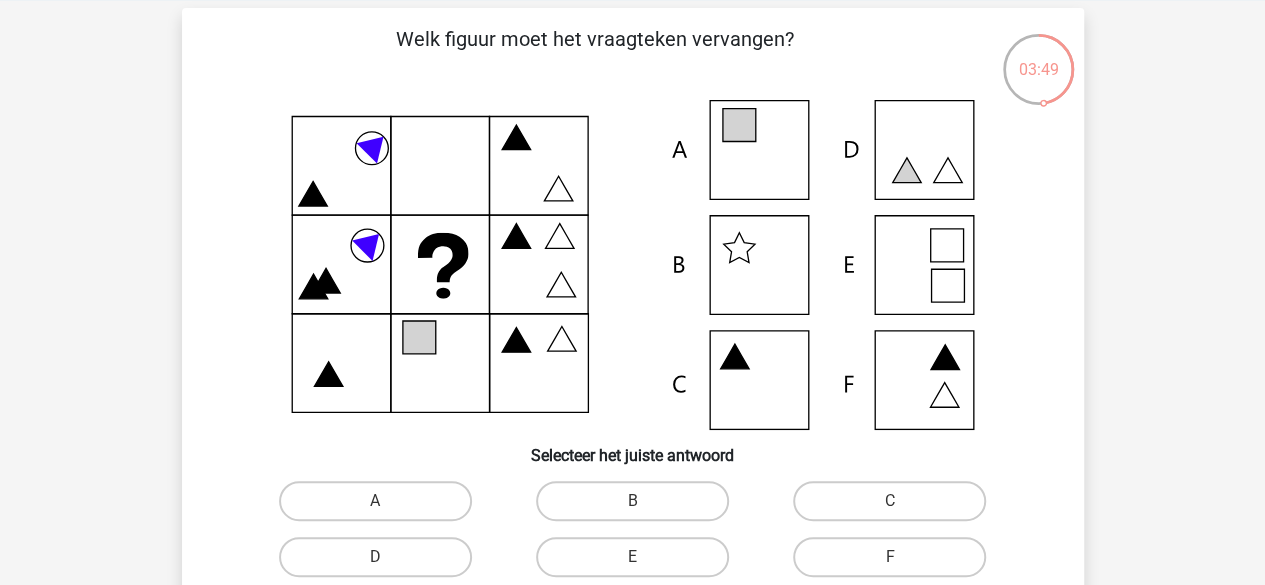click 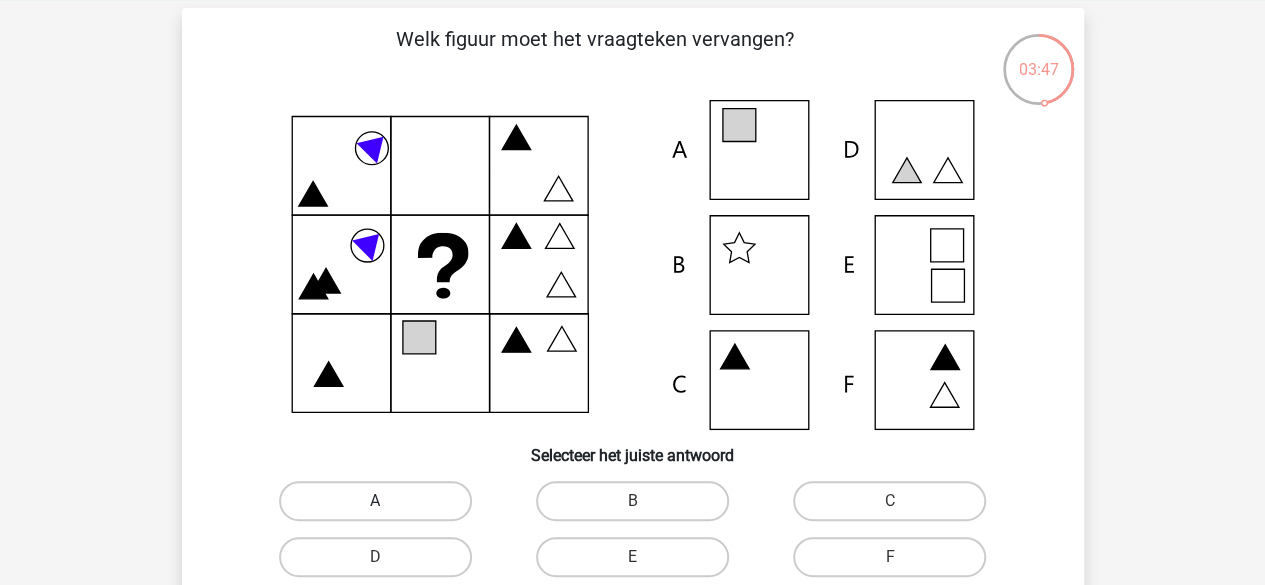 click on "A" at bounding box center (375, 501) 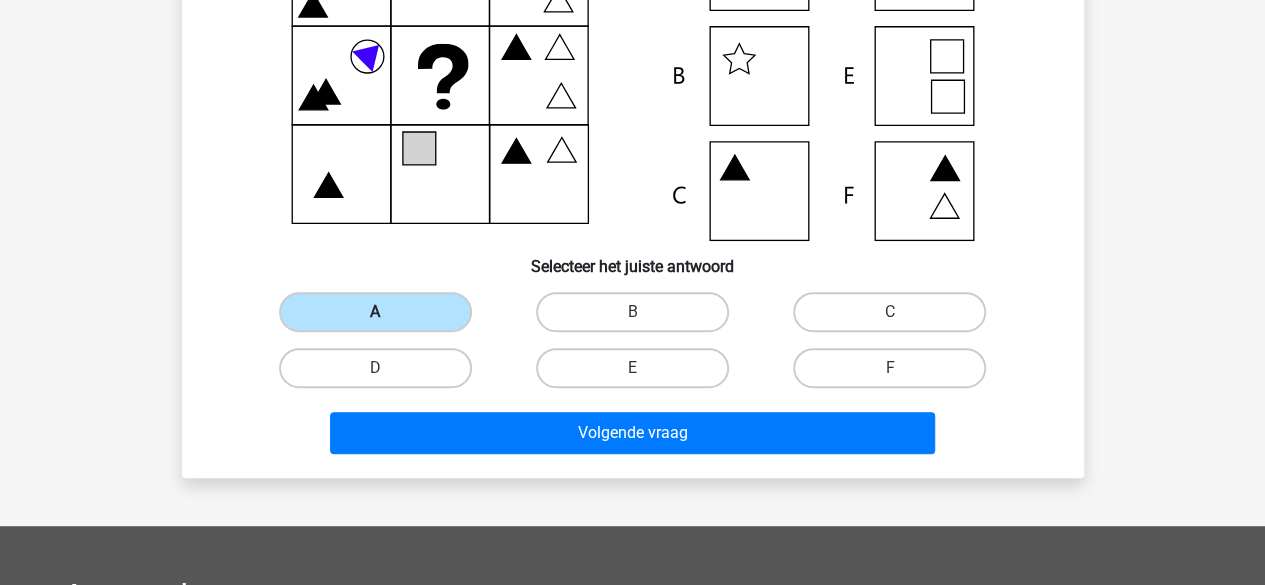 scroll, scrollTop: 275, scrollLeft: 0, axis: vertical 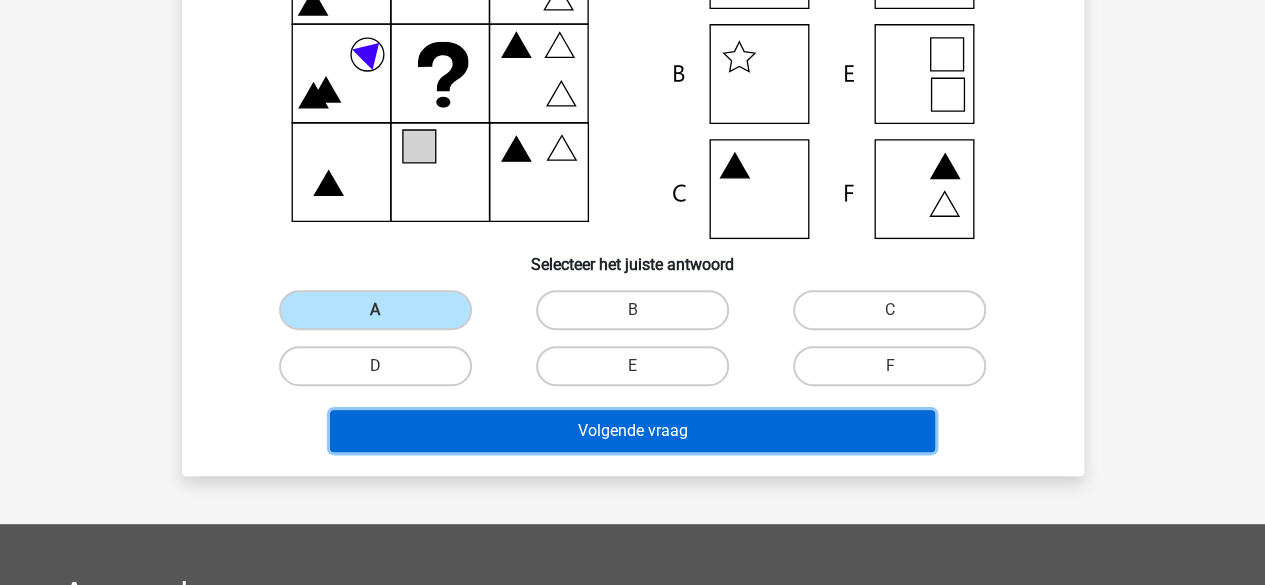 click on "Volgende vraag" at bounding box center [632, 431] 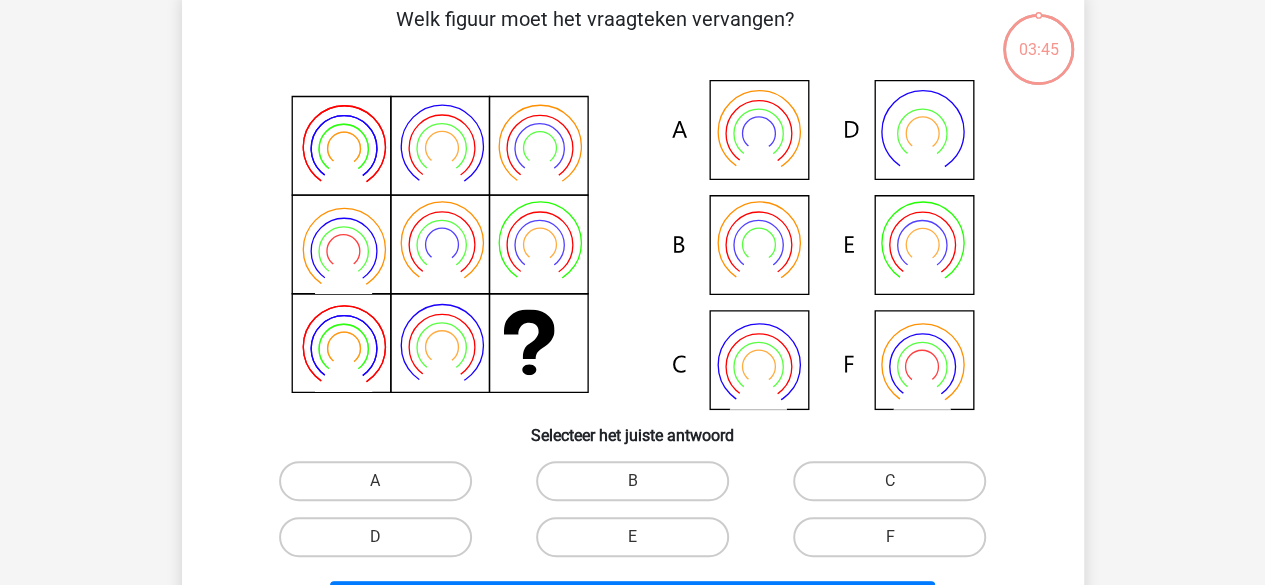 scroll, scrollTop: 92, scrollLeft: 0, axis: vertical 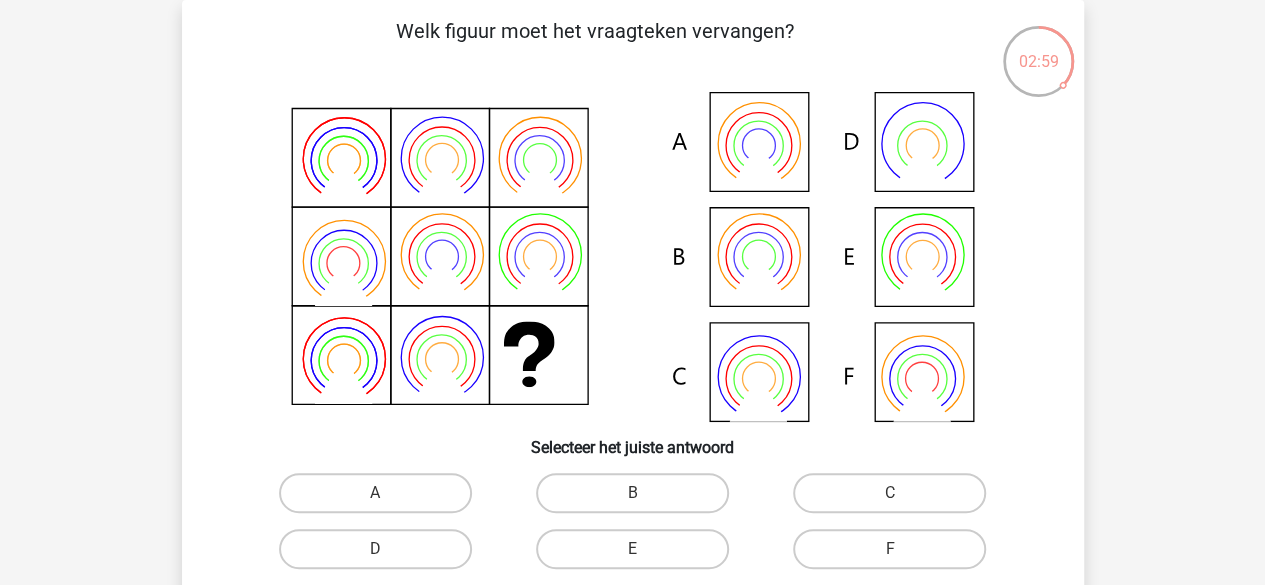 click 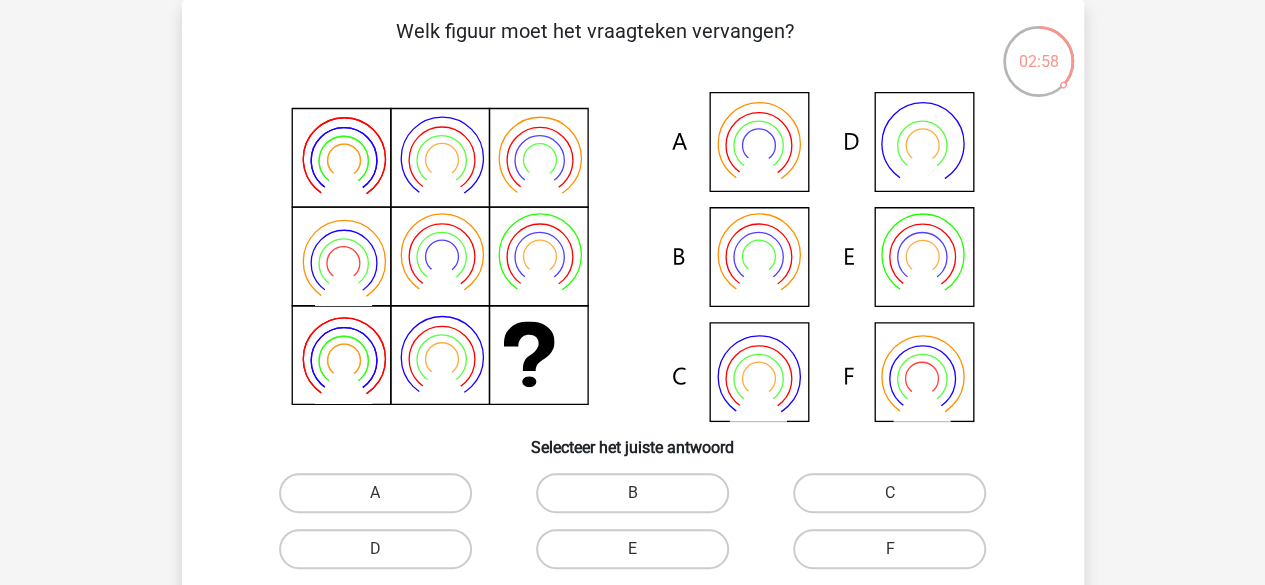 click on "B" at bounding box center [638, 499] 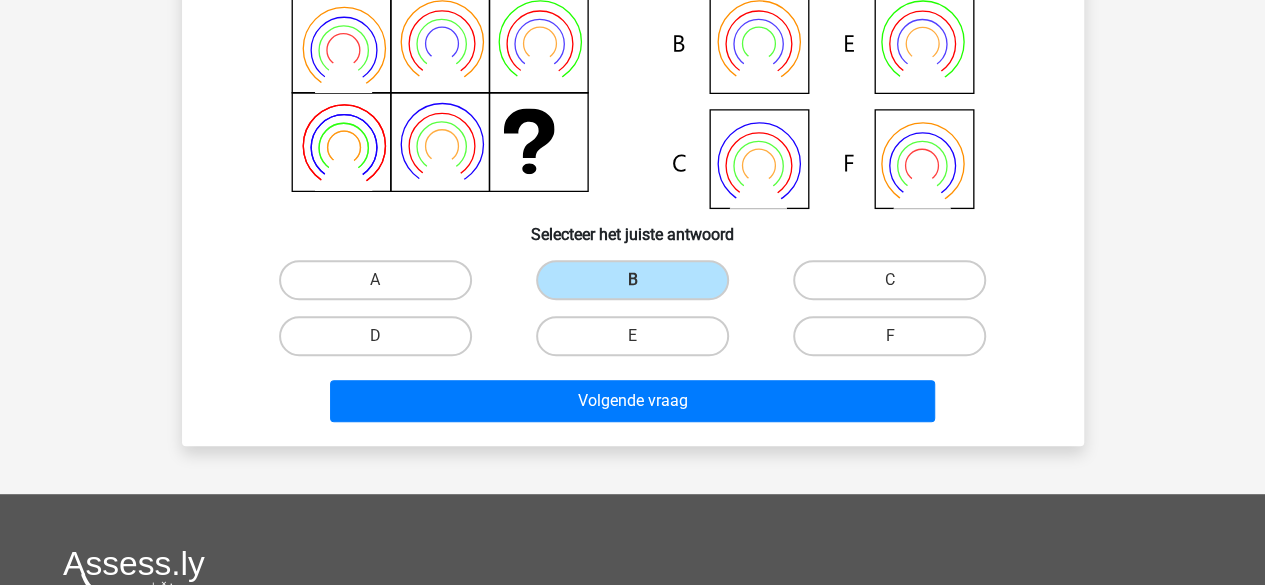 scroll, scrollTop: 306, scrollLeft: 0, axis: vertical 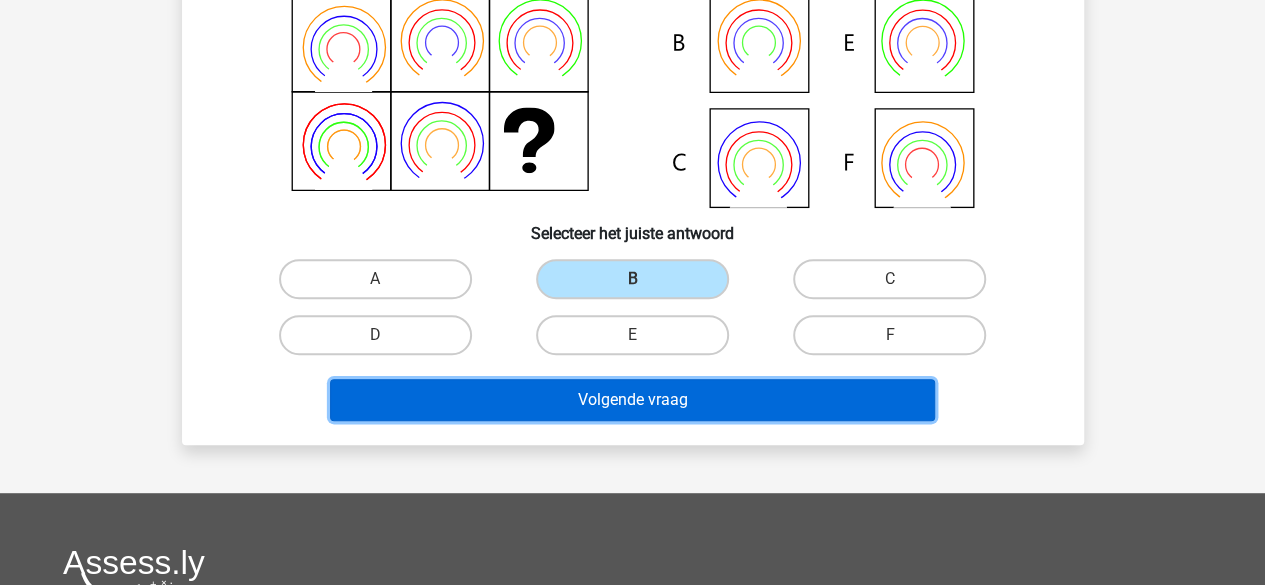 click on "Volgende vraag" at bounding box center [632, 400] 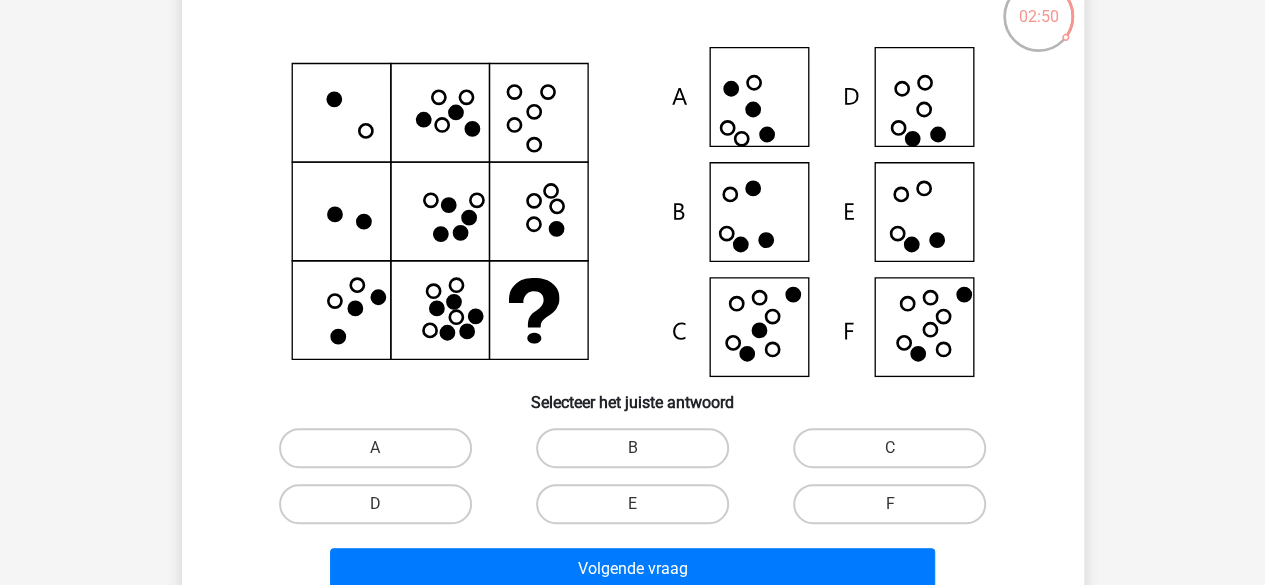 scroll, scrollTop: 147, scrollLeft: 0, axis: vertical 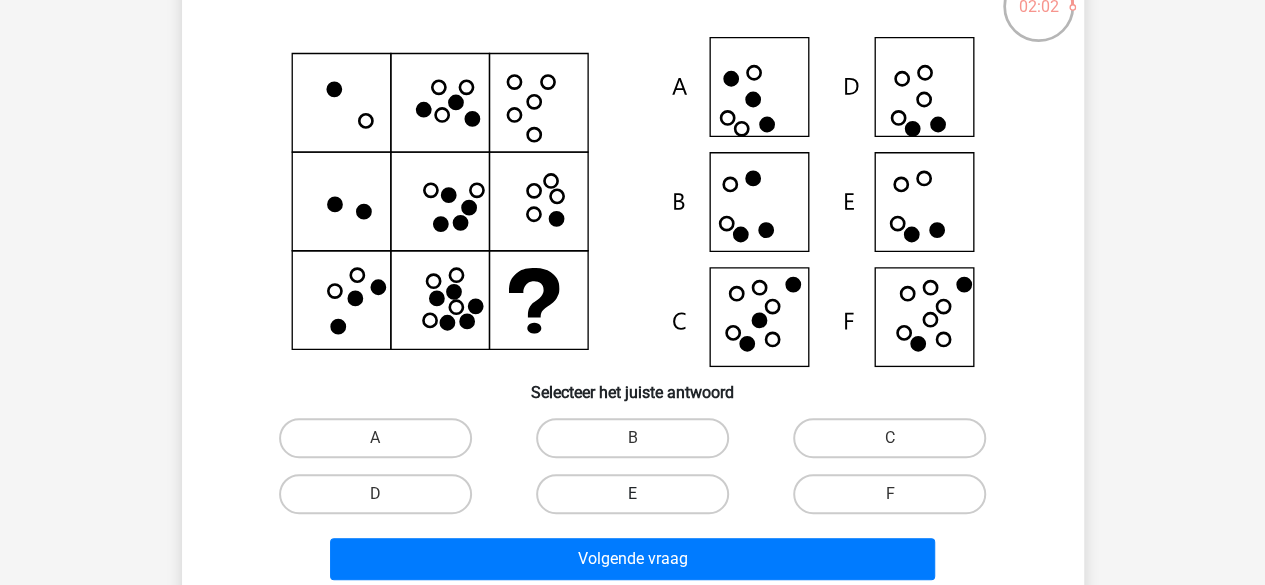 click on "E" at bounding box center (632, 494) 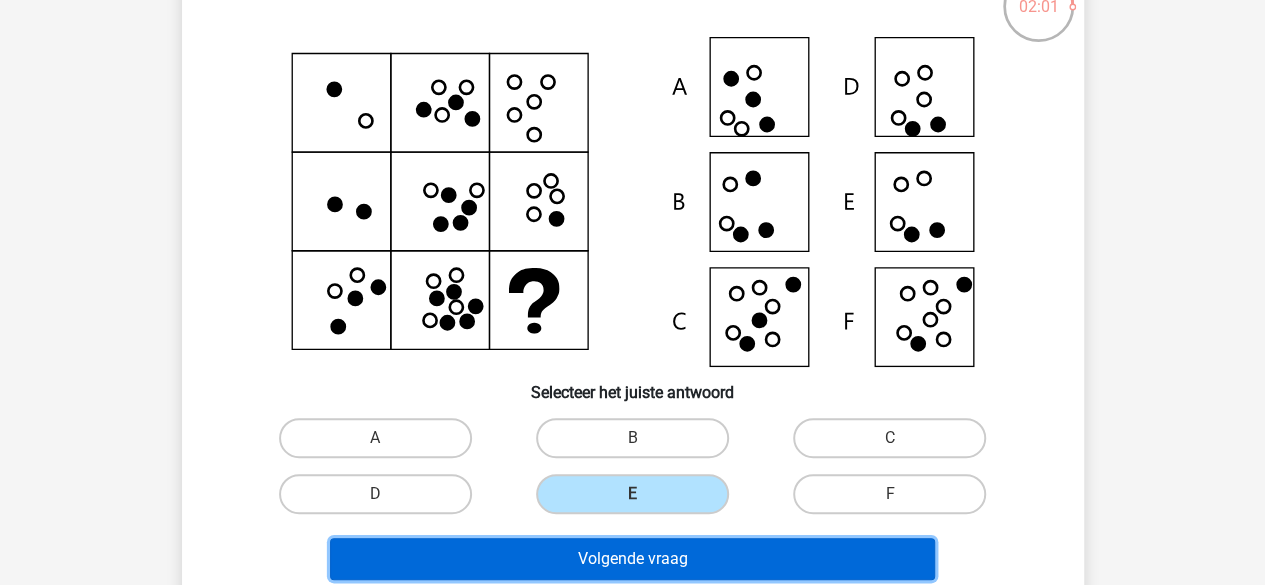 click on "Volgende vraag" at bounding box center (632, 559) 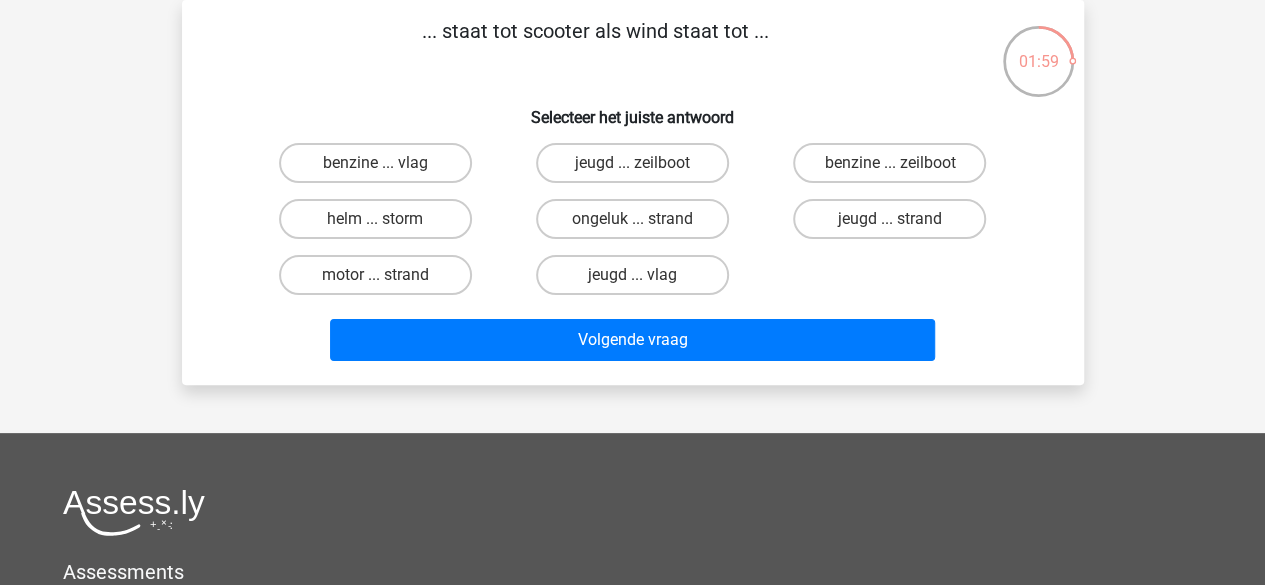 scroll, scrollTop: 0, scrollLeft: 0, axis: both 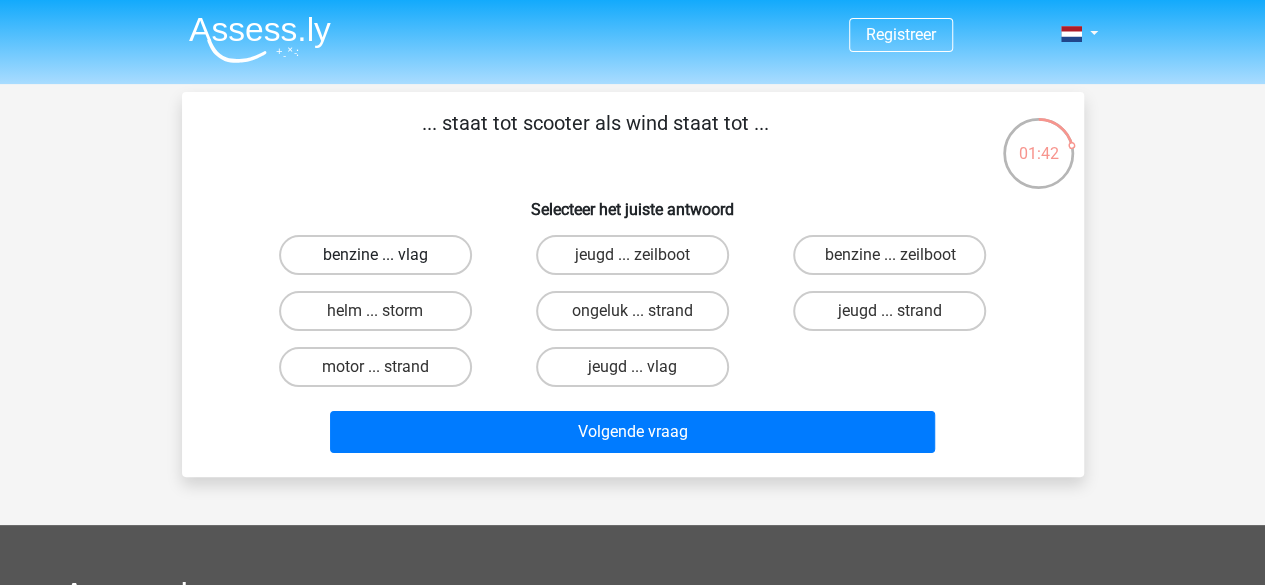 click on "benzine ... vlag" at bounding box center (375, 255) 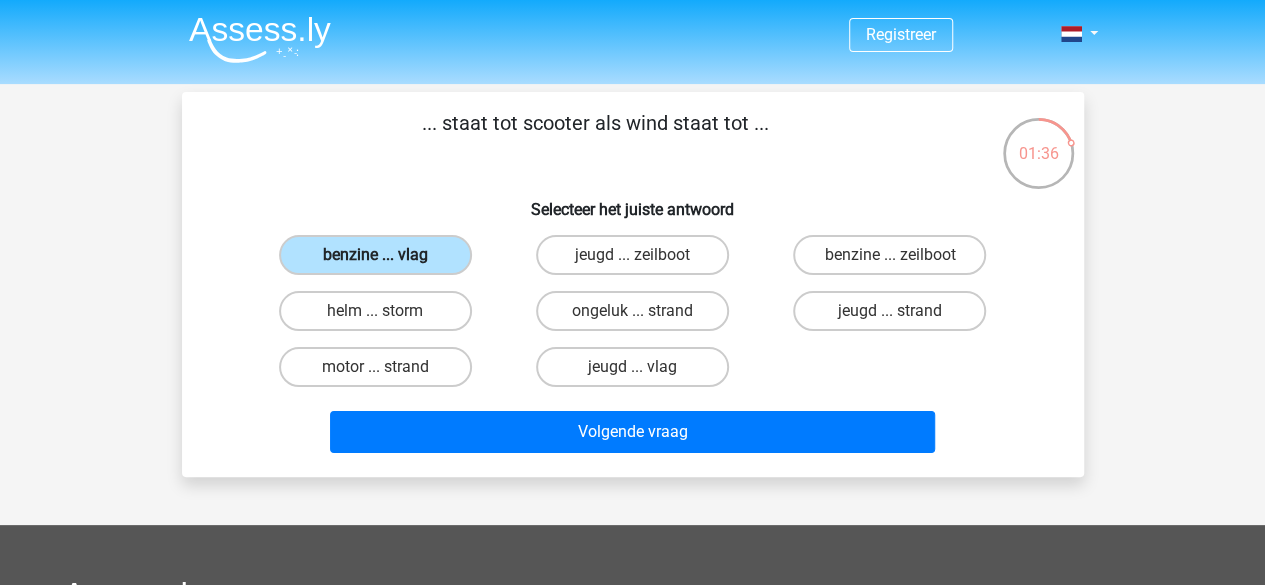 click on "benzine ... vlag" at bounding box center (375, 255) 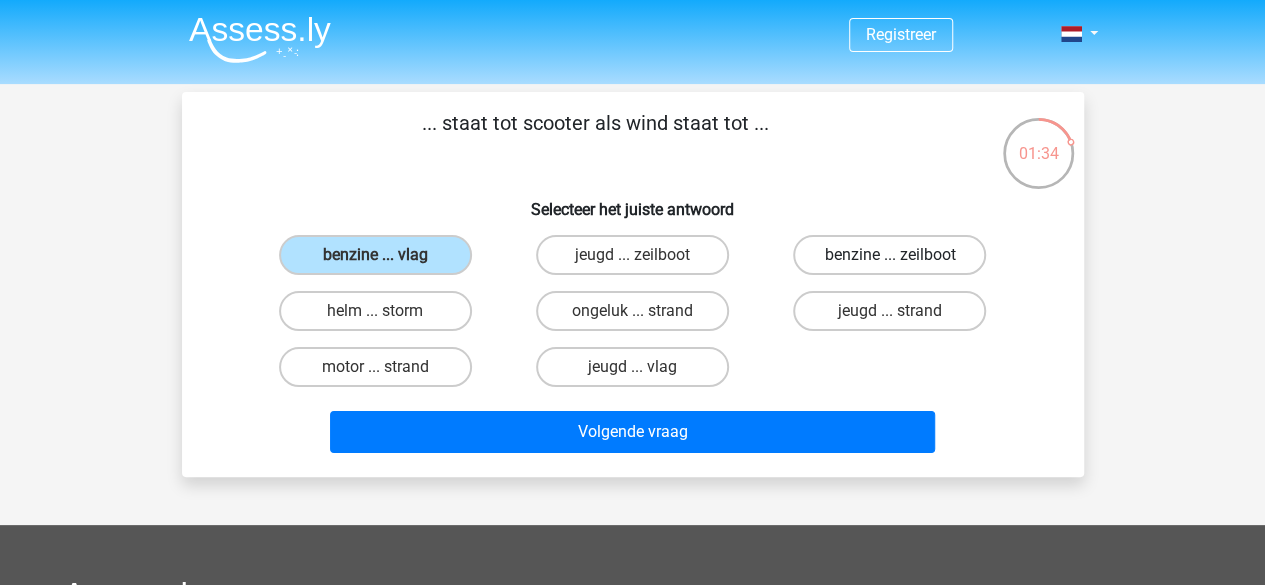 click on "benzine ... zeilboot" at bounding box center [889, 255] 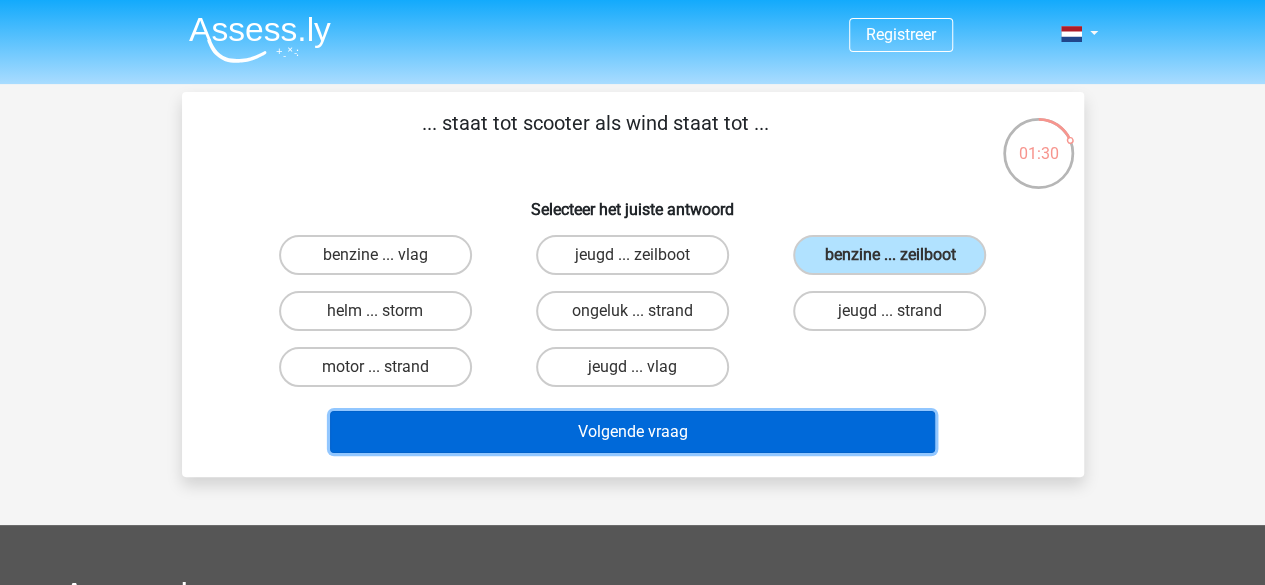 click on "Volgende vraag" at bounding box center (632, 432) 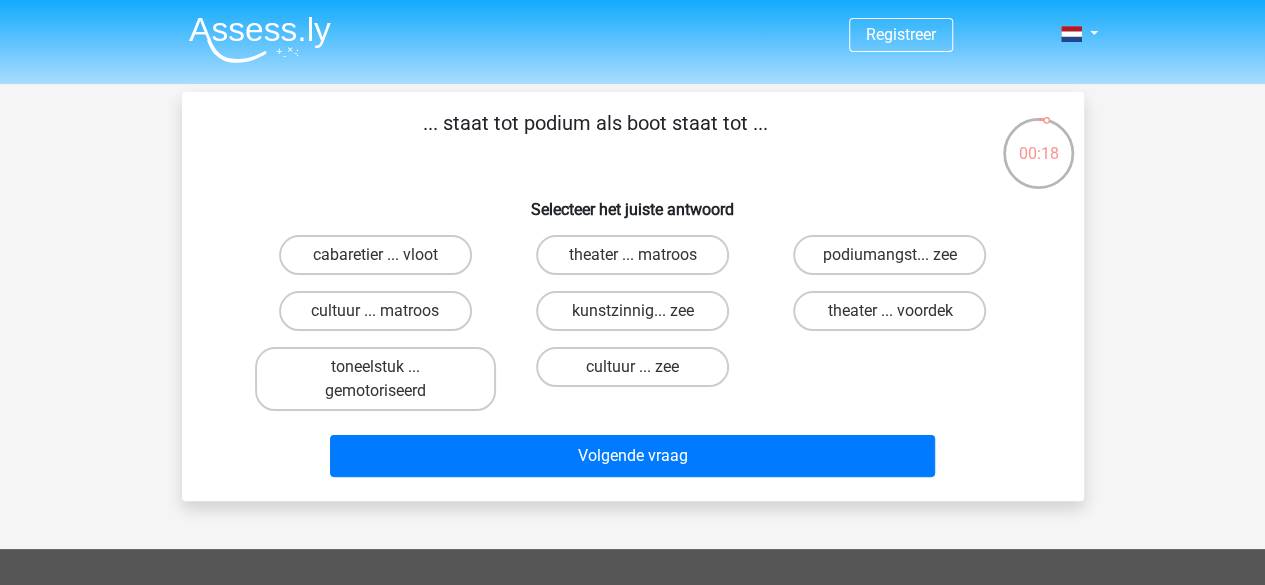 scroll, scrollTop: 25, scrollLeft: 0, axis: vertical 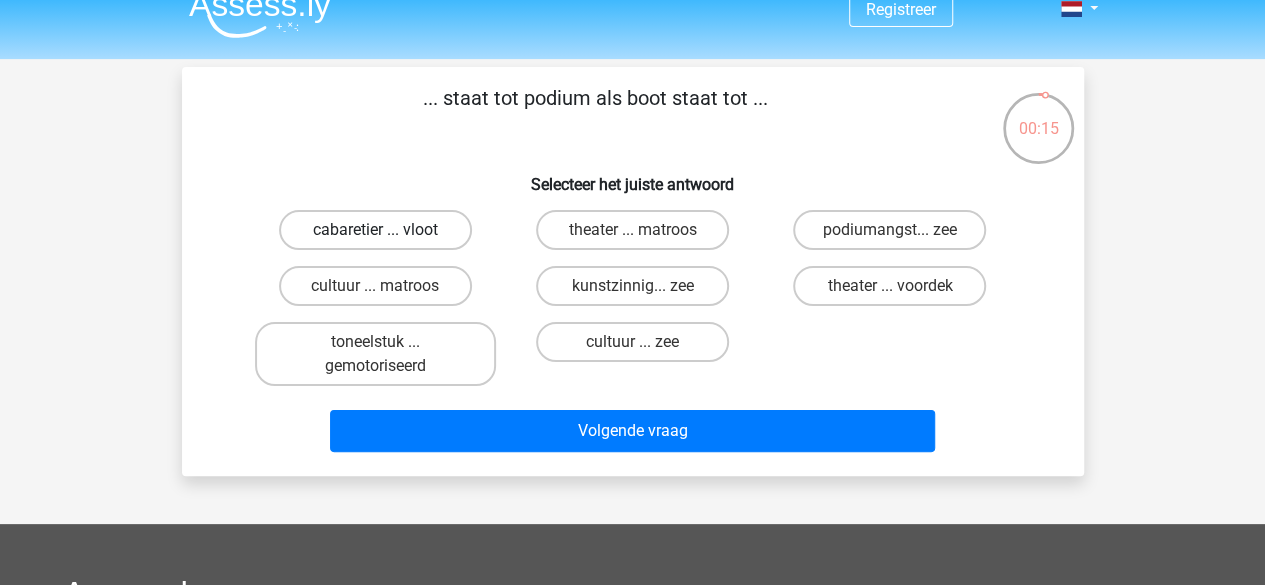 click on "cabaretier ... vloot" at bounding box center [375, 230] 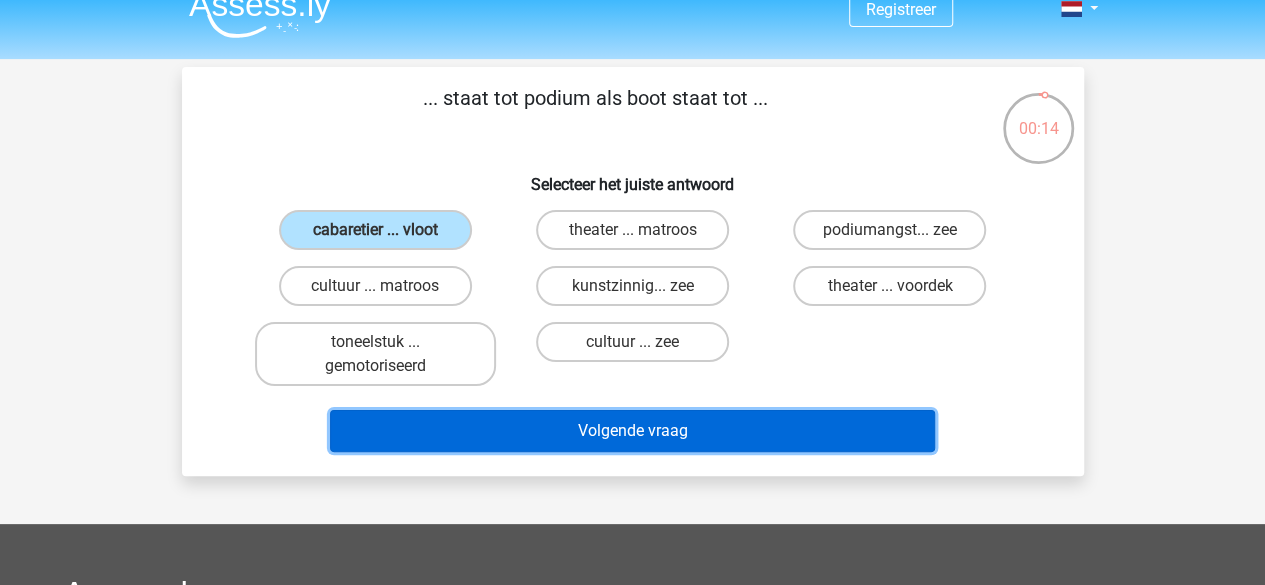 click on "Volgende vraag" at bounding box center [632, 431] 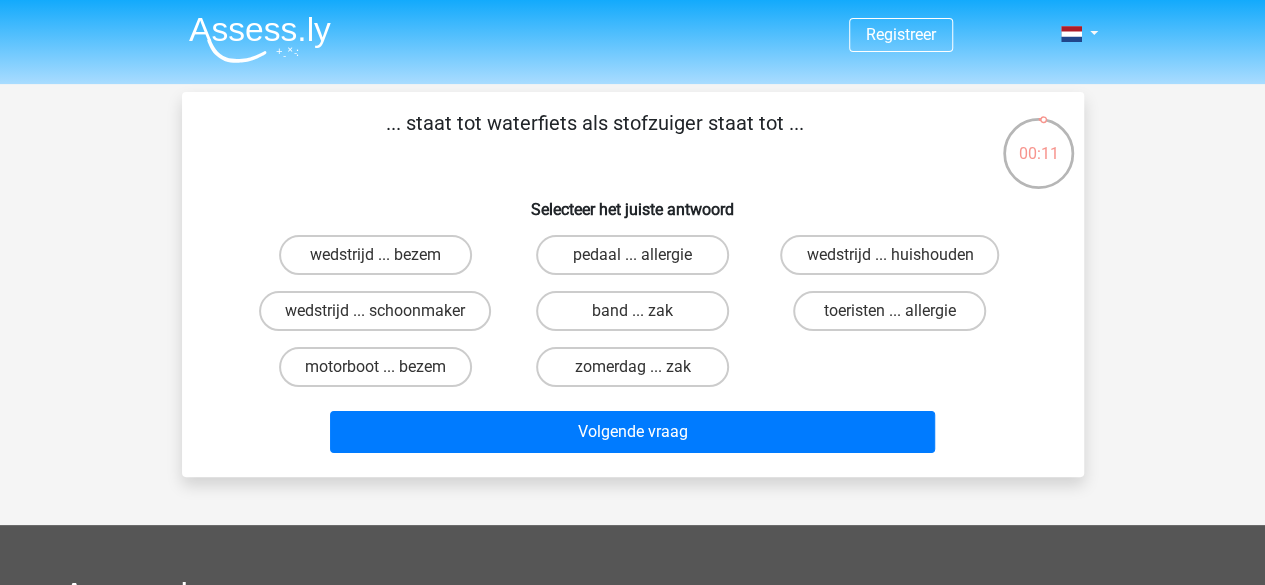 scroll, scrollTop: 14, scrollLeft: 0, axis: vertical 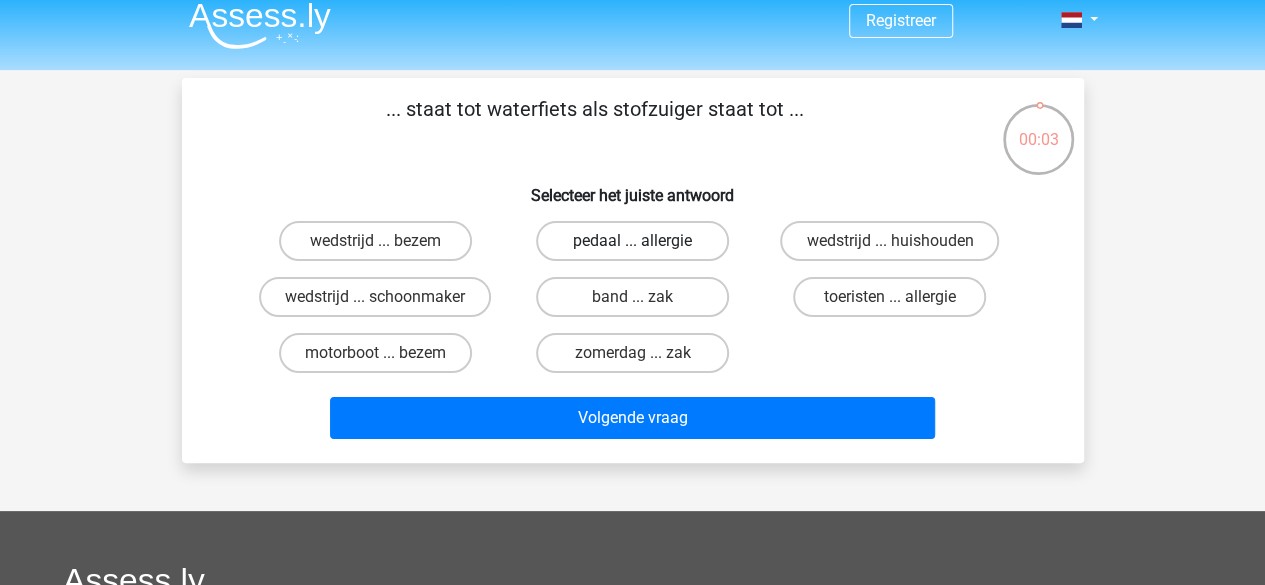 click on "pedaal ... allergie" at bounding box center [632, 241] 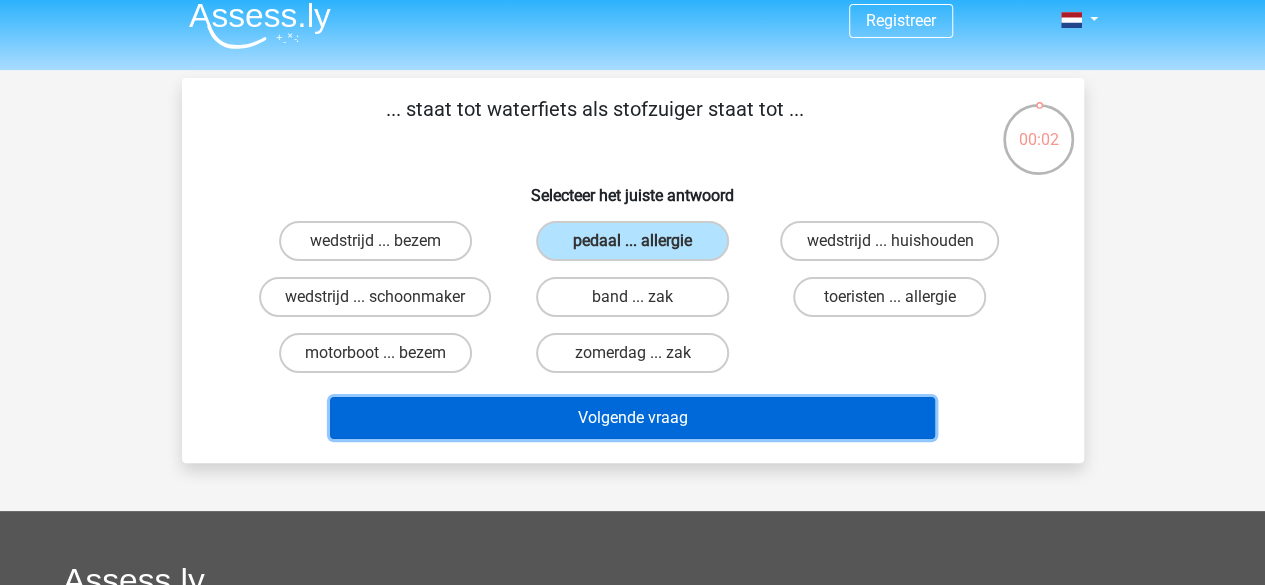 click on "Volgende vraag" at bounding box center [632, 418] 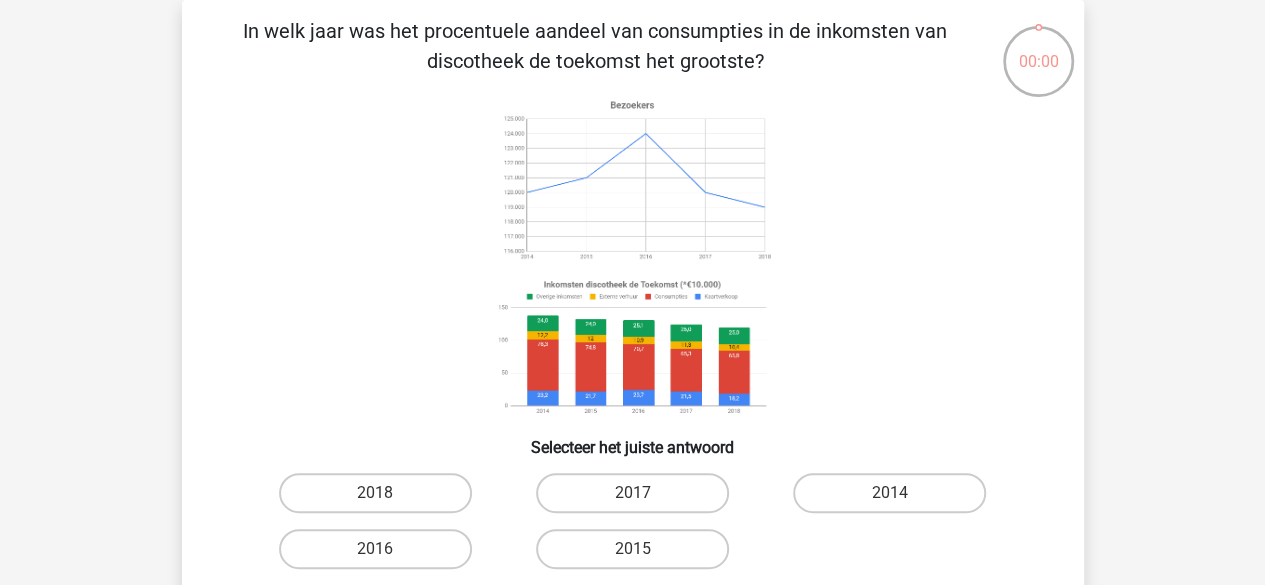 scroll, scrollTop: 79, scrollLeft: 0, axis: vertical 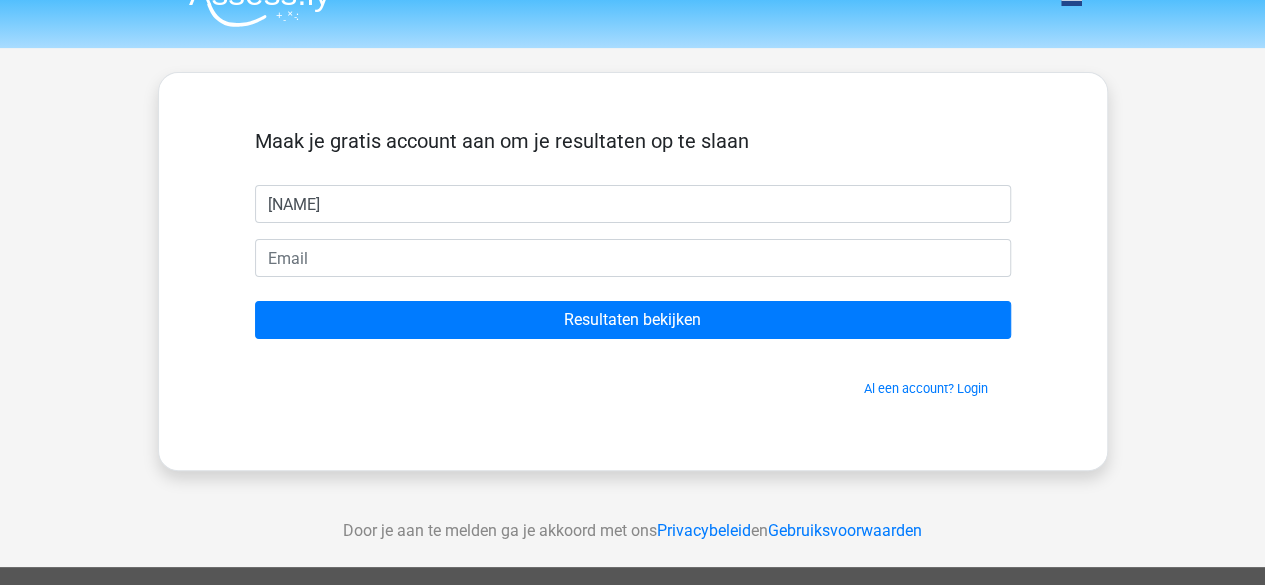 type on "Froukje" 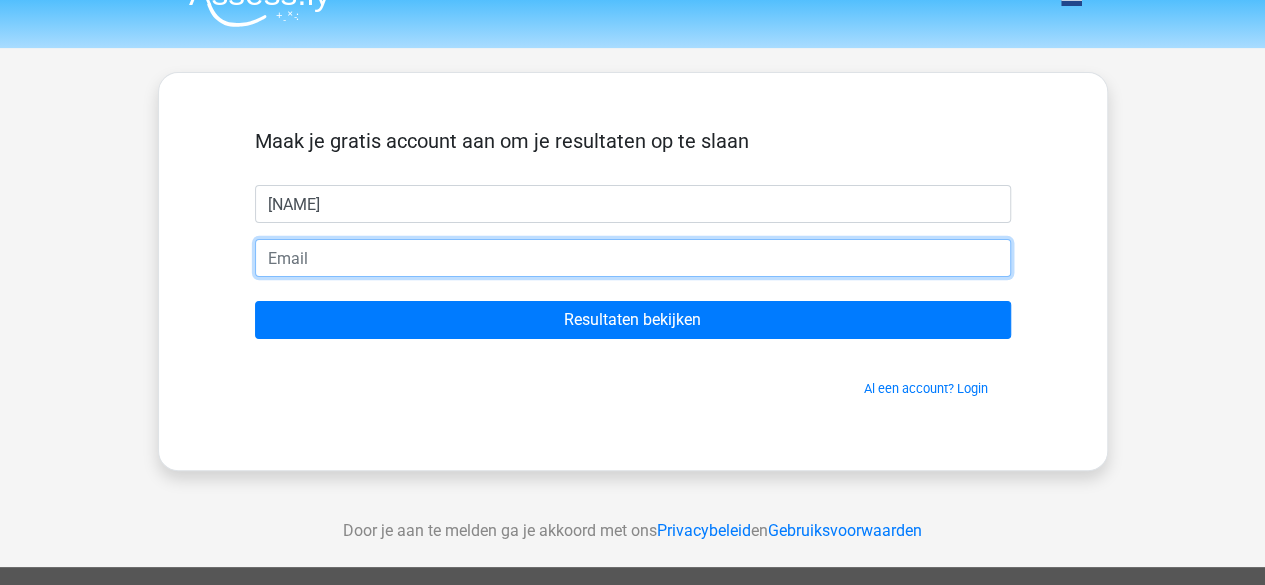 click at bounding box center (633, 258) 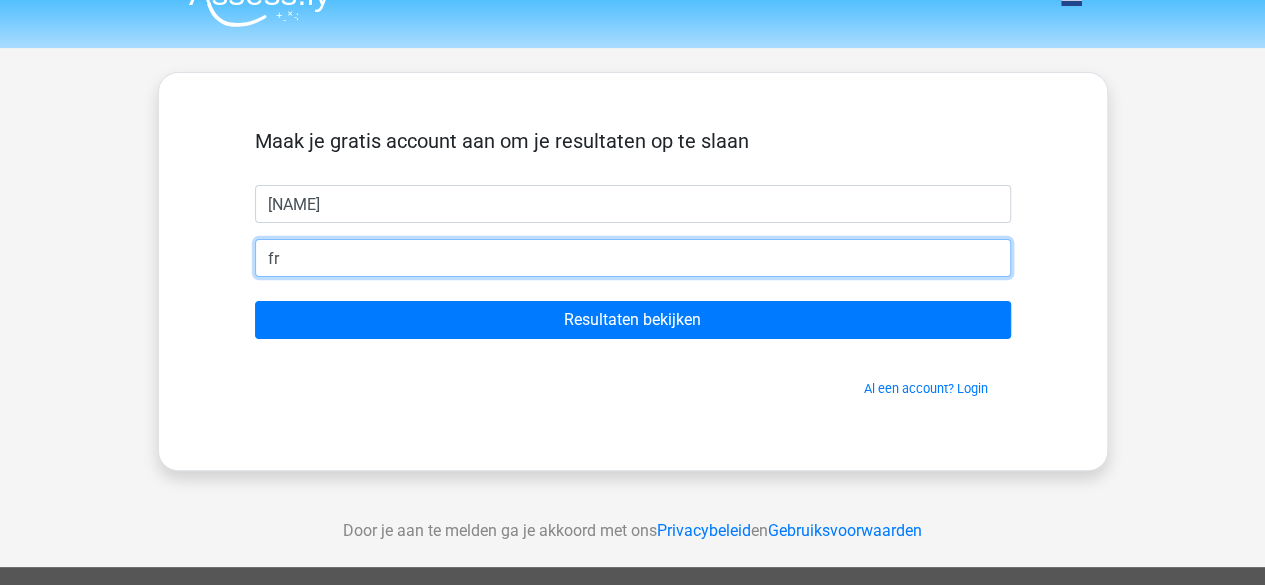 type on "froukjemeijer01@gmail.com" 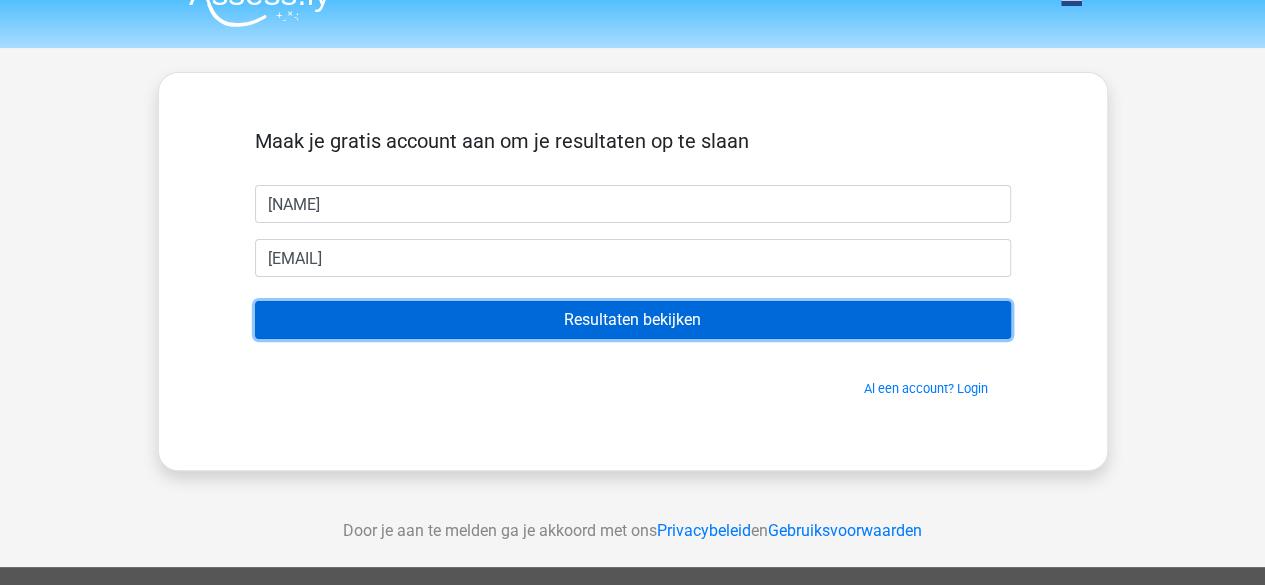 click on "Resultaten bekijken" at bounding box center [633, 320] 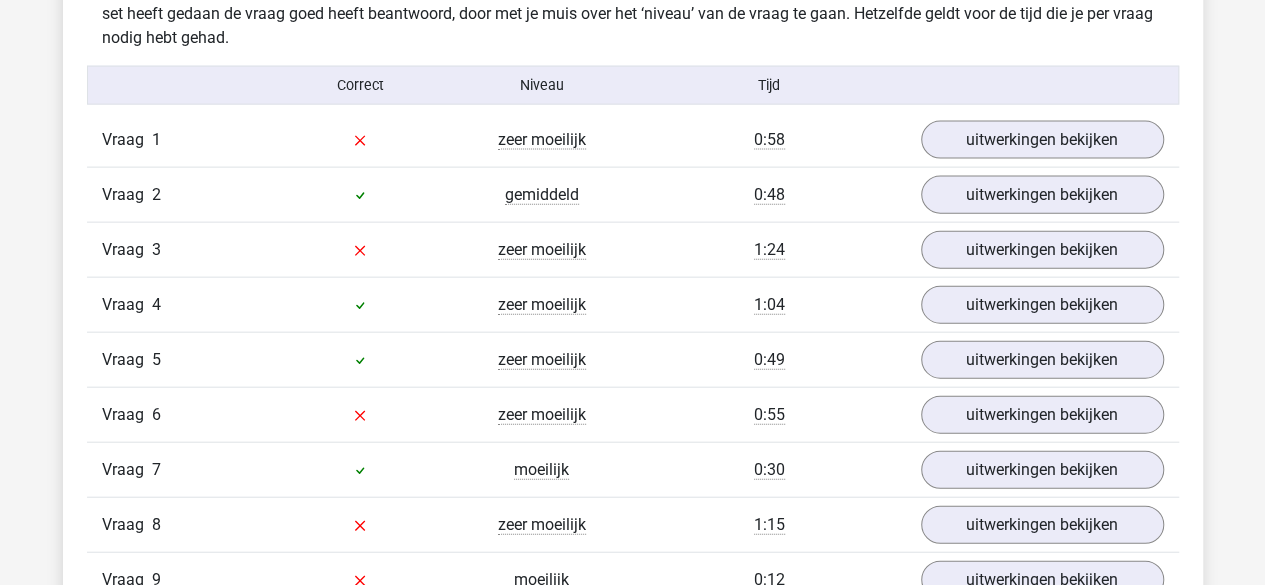scroll, scrollTop: 2196, scrollLeft: 0, axis: vertical 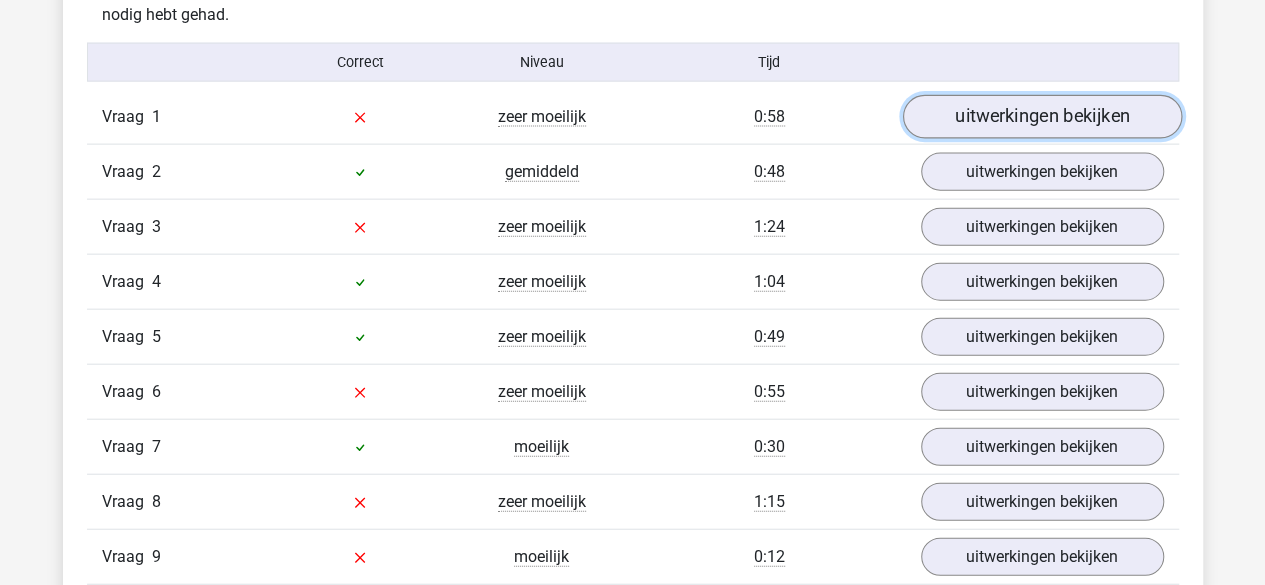 click on "uitwerkingen bekijken" at bounding box center [1041, 118] 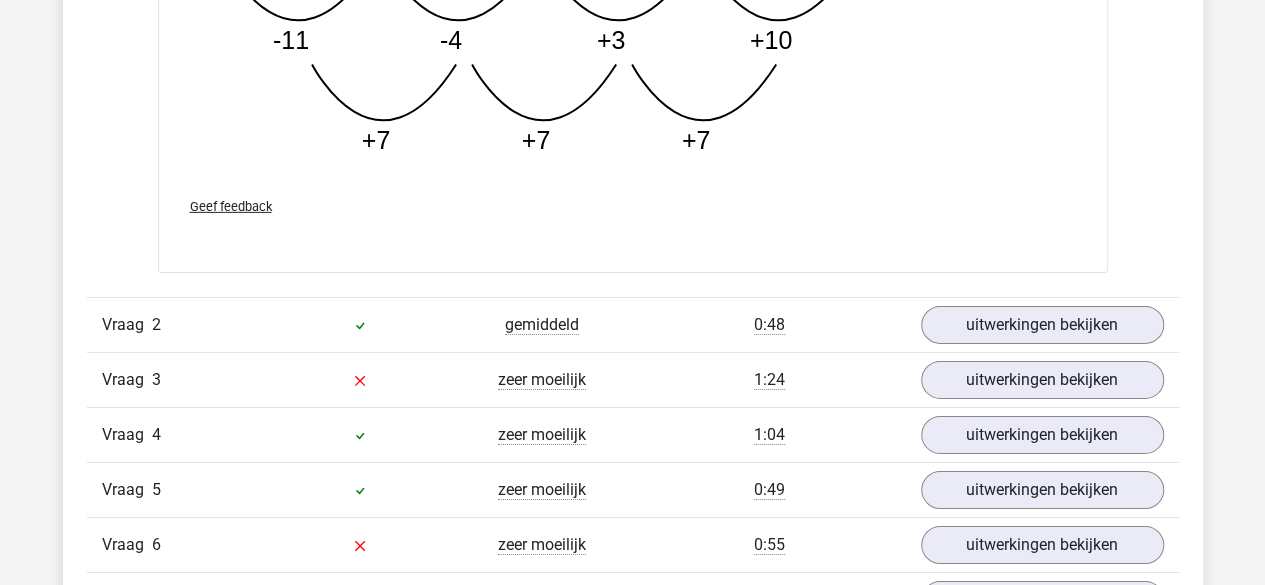 scroll, scrollTop: 3067, scrollLeft: 0, axis: vertical 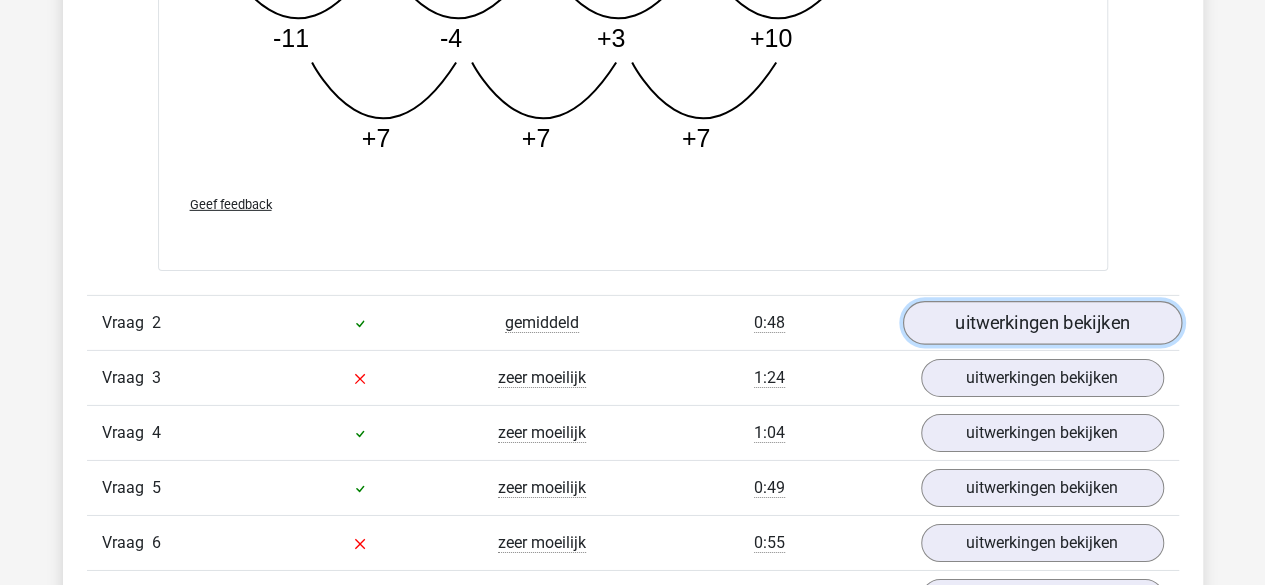 click on "uitwerkingen bekijken" at bounding box center [1041, 323] 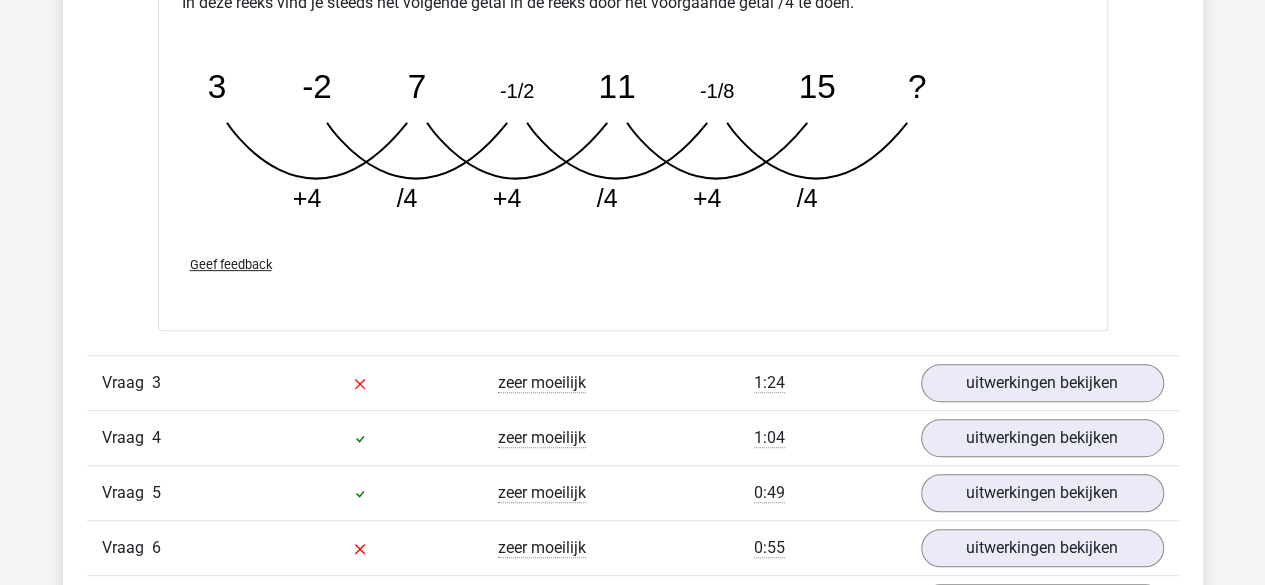 scroll, scrollTop: 4031, scrollLeft: 0, axis: vertical 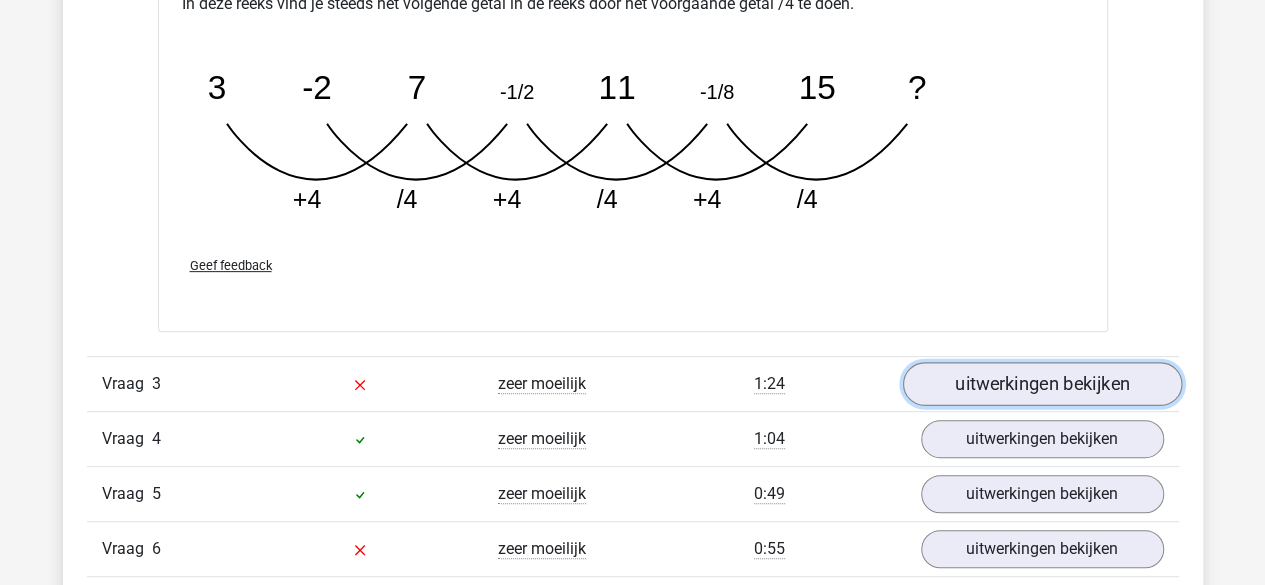 click on "uitwerkingen bekijken" at bounding box center (1041, 384) 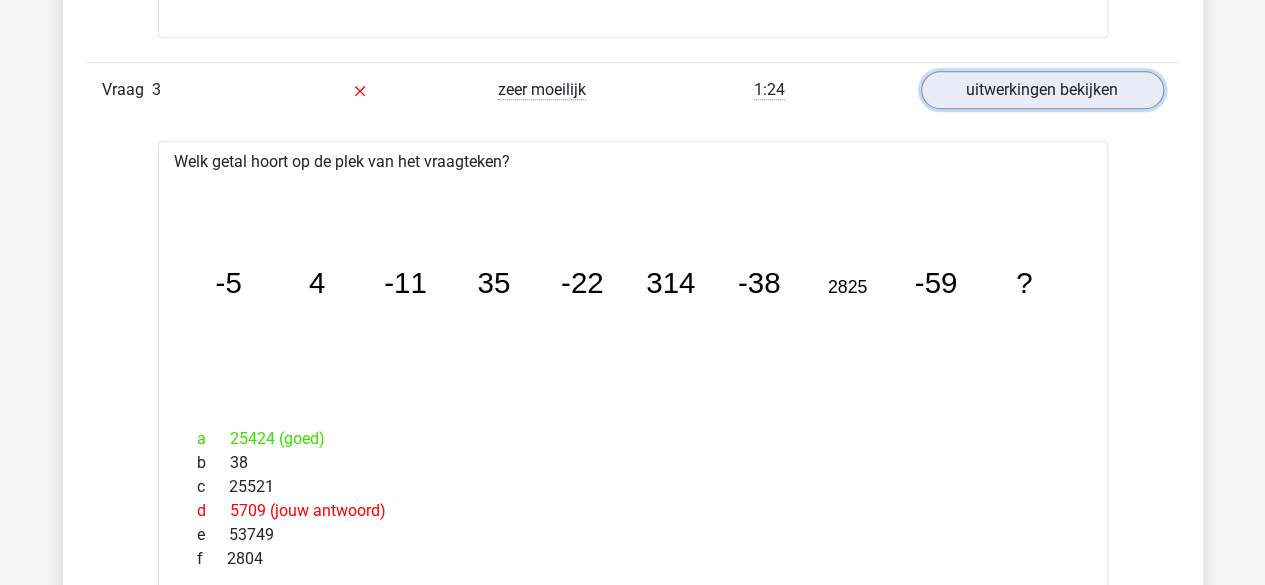 scroll, scrollTop: 4324, scrollLeft: 0, axis: vertical 